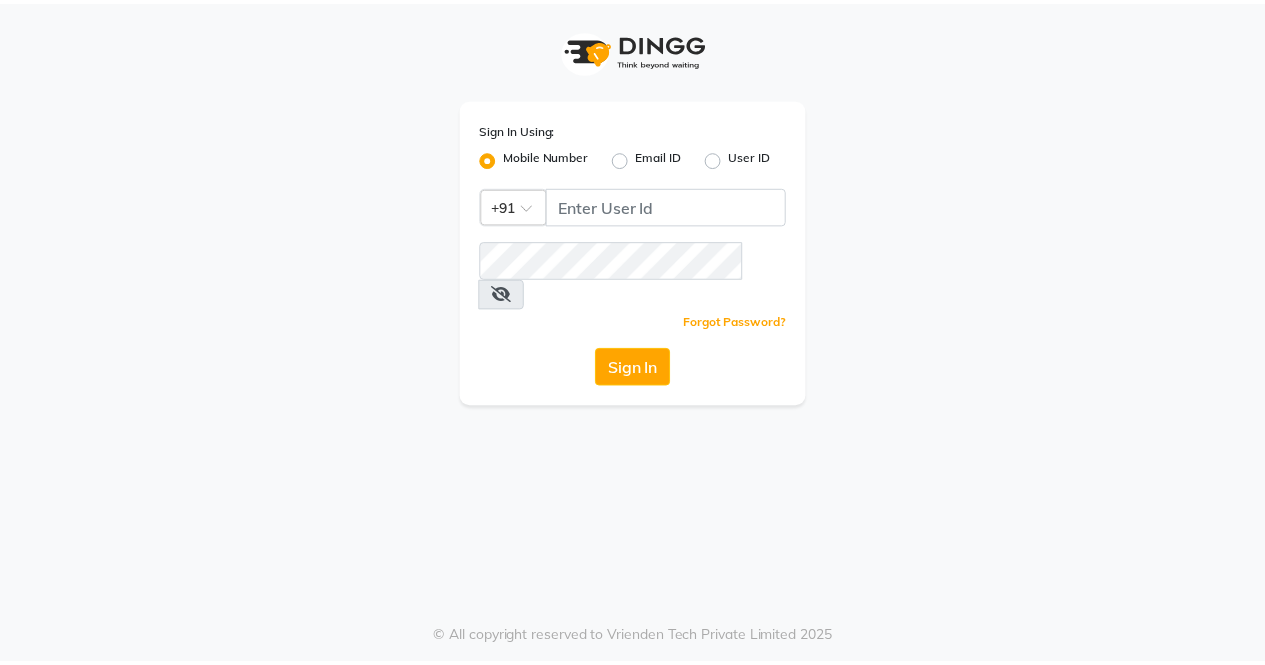scroll, scrollTop: 0, scrollLeft: 0, axis: both 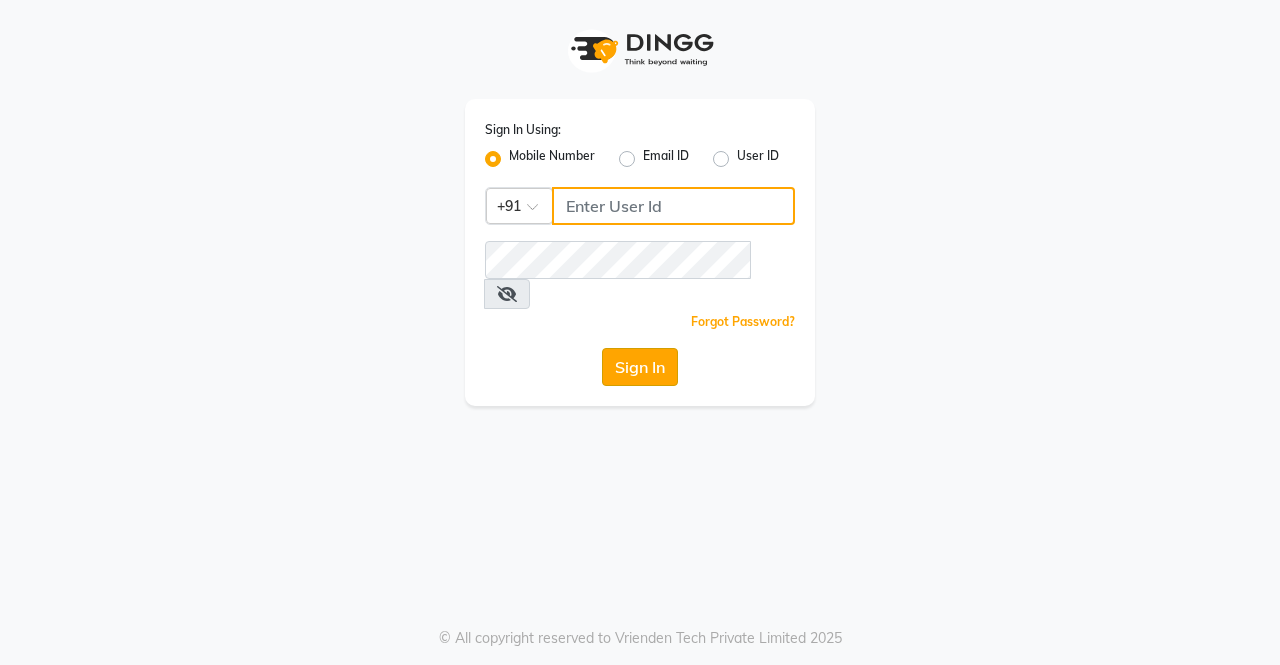 type on "9967208869" 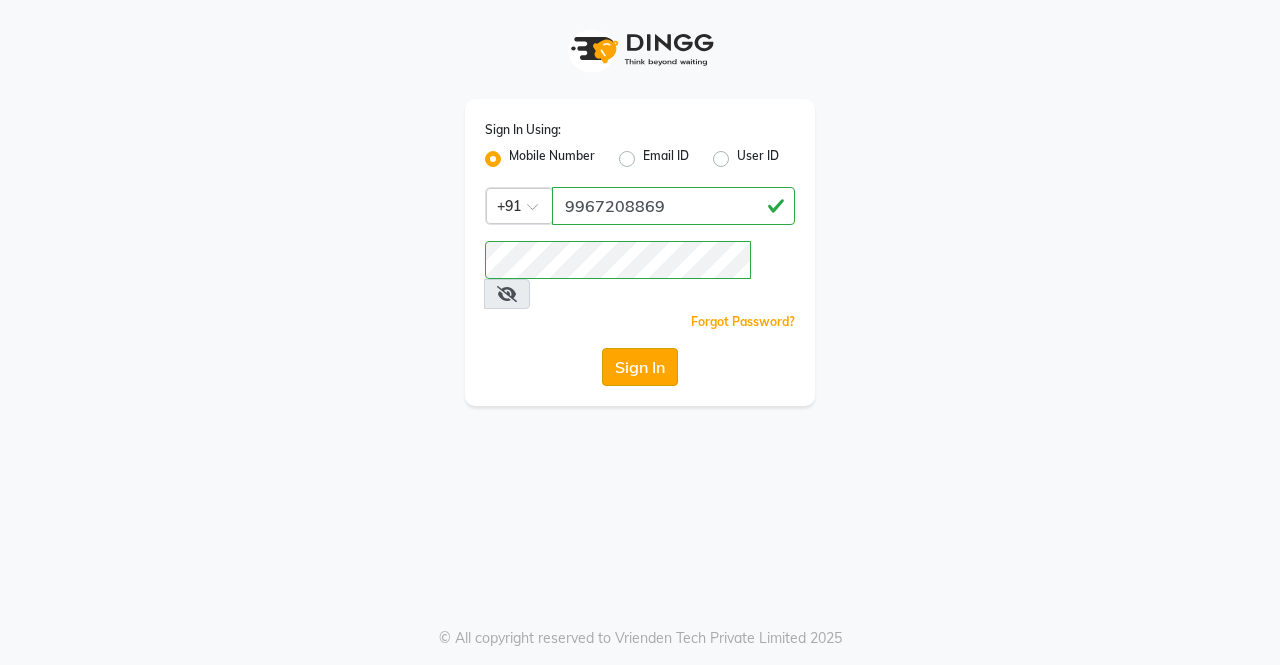 click on "Sign In" 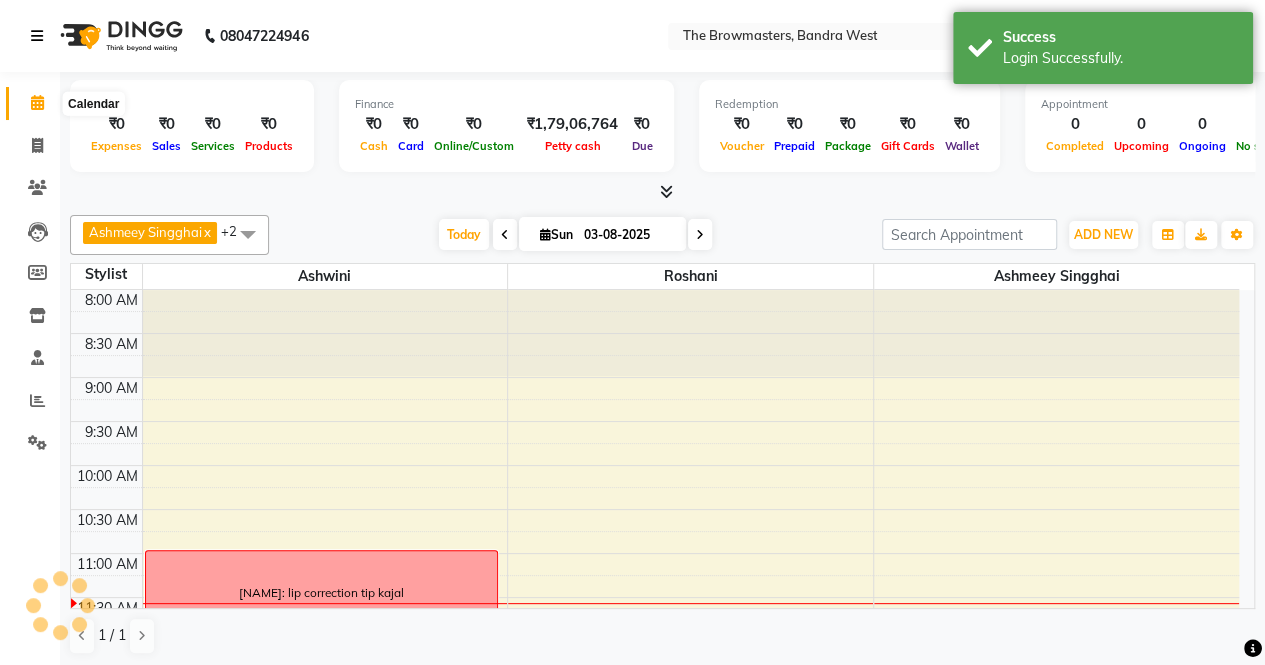 scroll, scrollTop: 0, scrollLeft: 0, axis: both 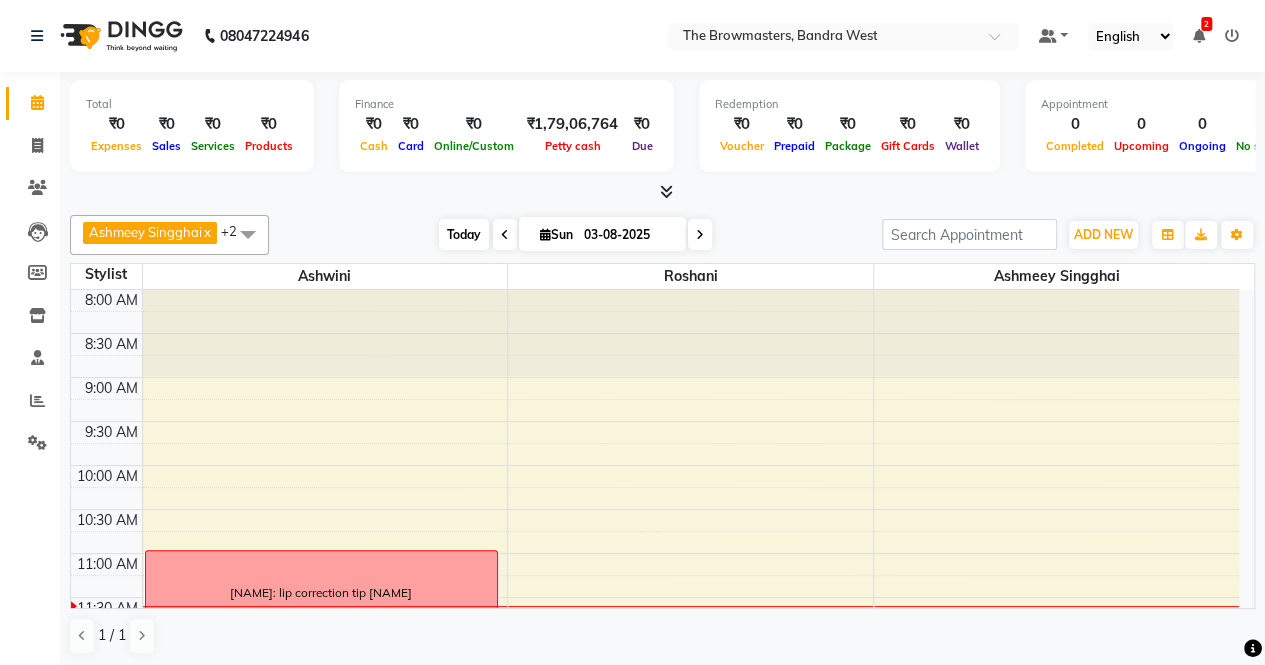 click on "Today" at bounding box center (464, 234) 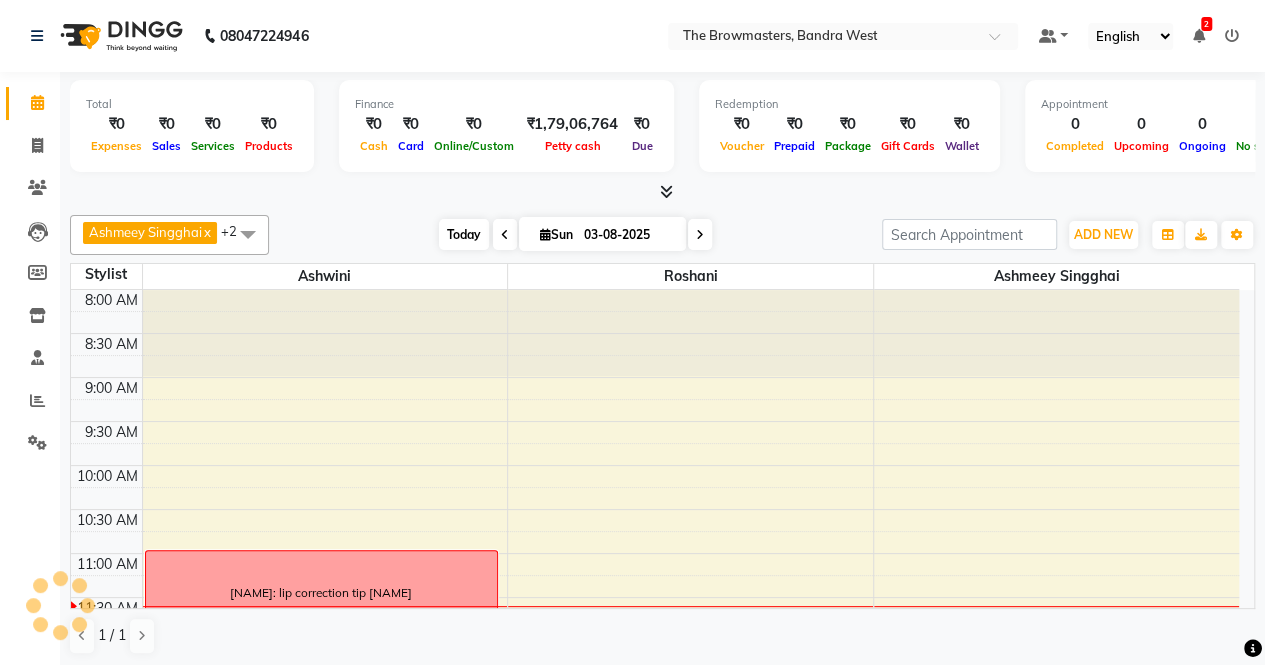 scroll, scrollTop: 261, scrollLeft: 0, axis: vertical 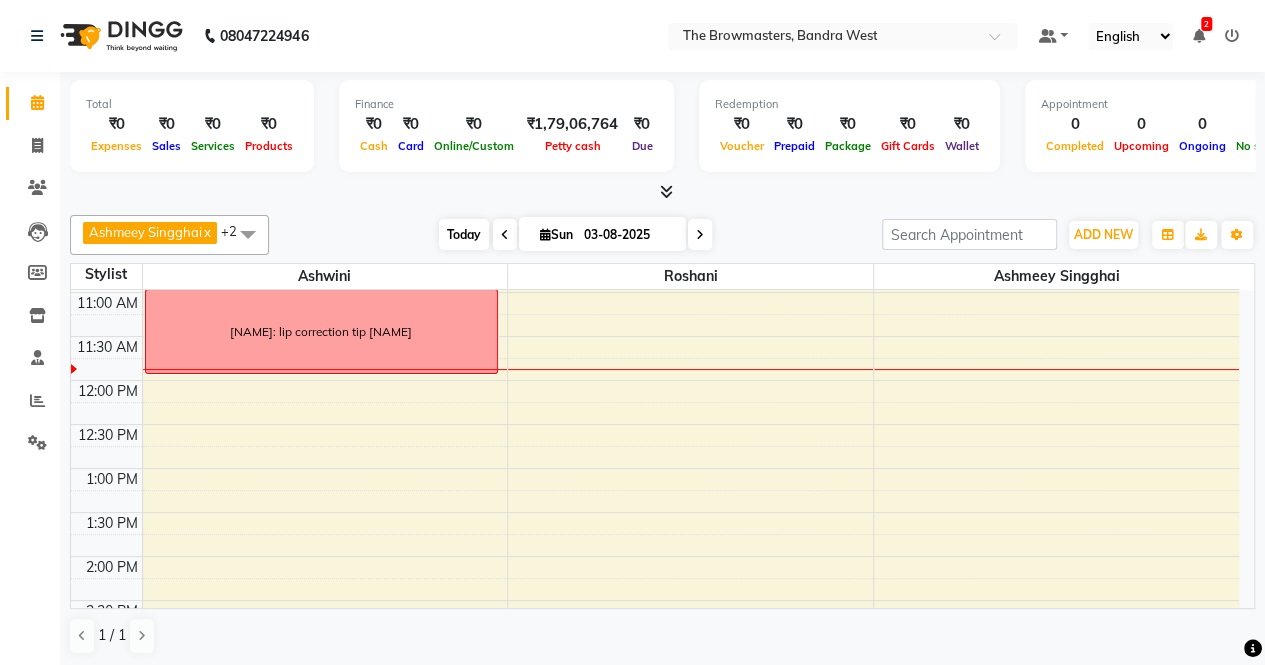 click on "Today" at bounding box center (464, 234) 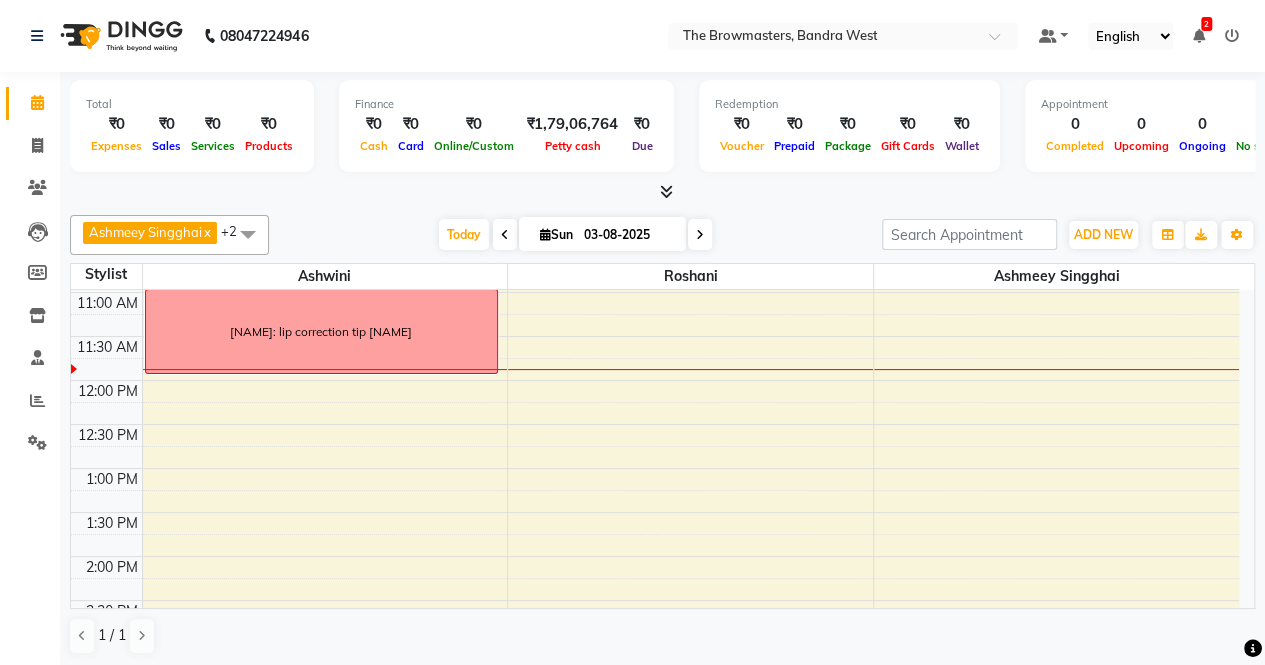 click on "03-08-2025" at bounding box center (628, 235) 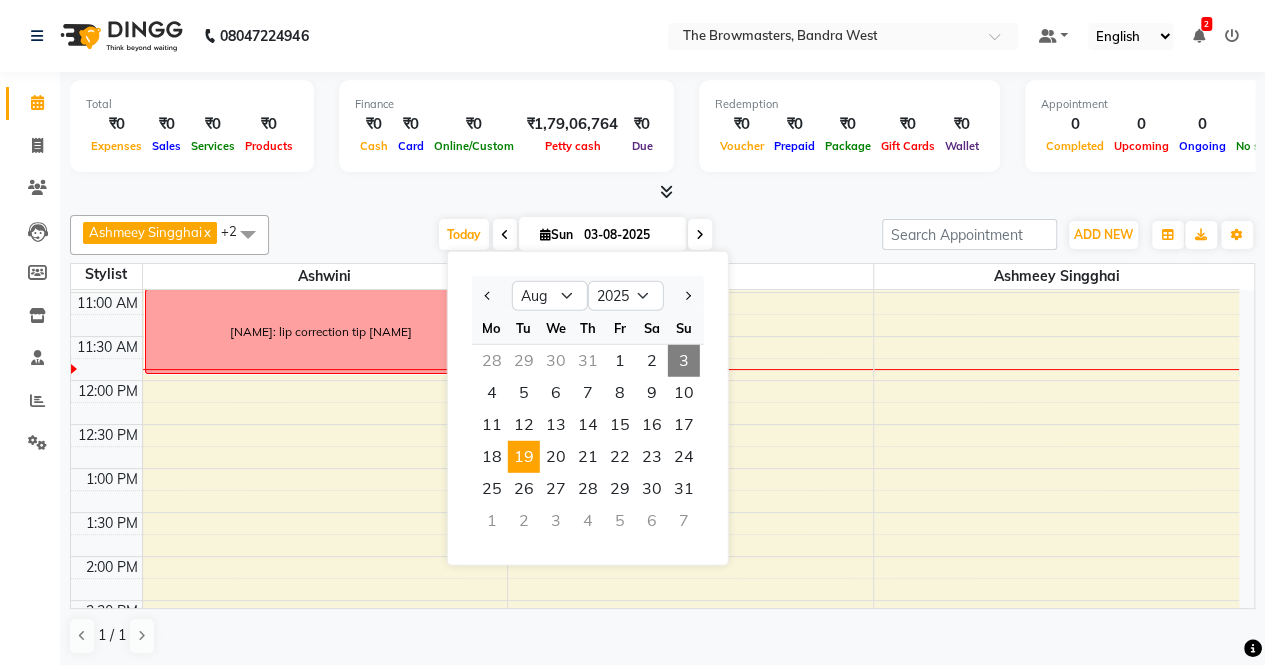 click on "19" at bounding box center [524, 457] 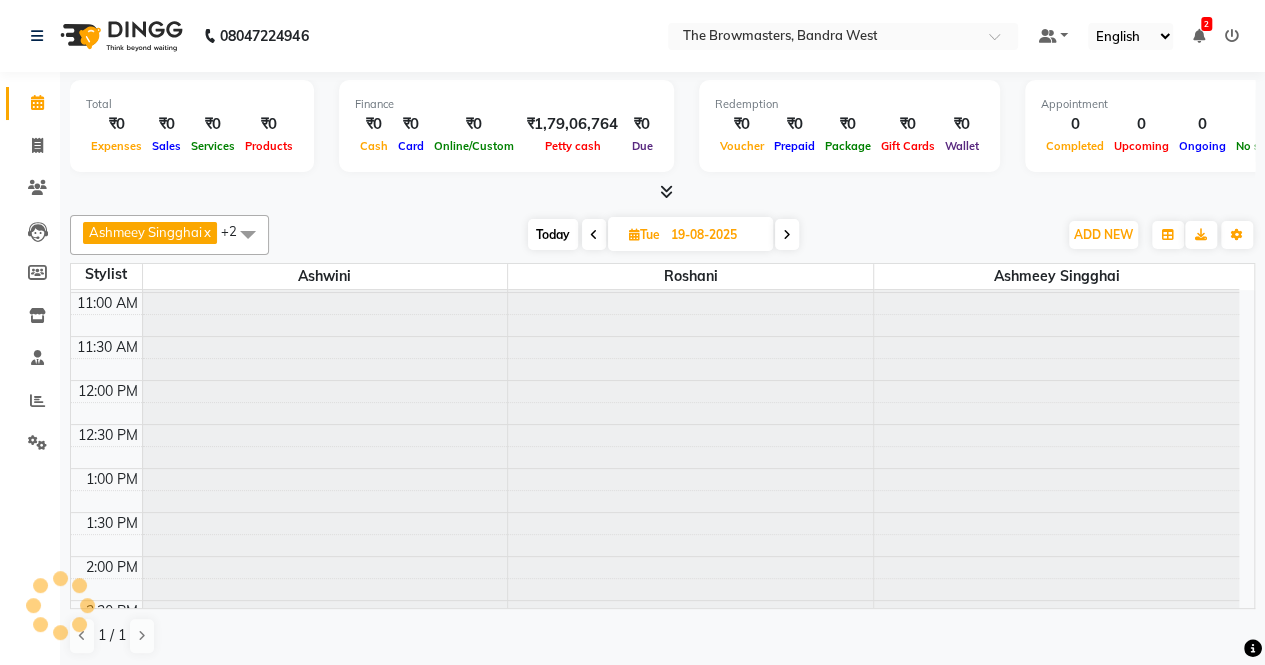 scroll, scrollTop: 261, scrollLeft: 0, axis: vertical 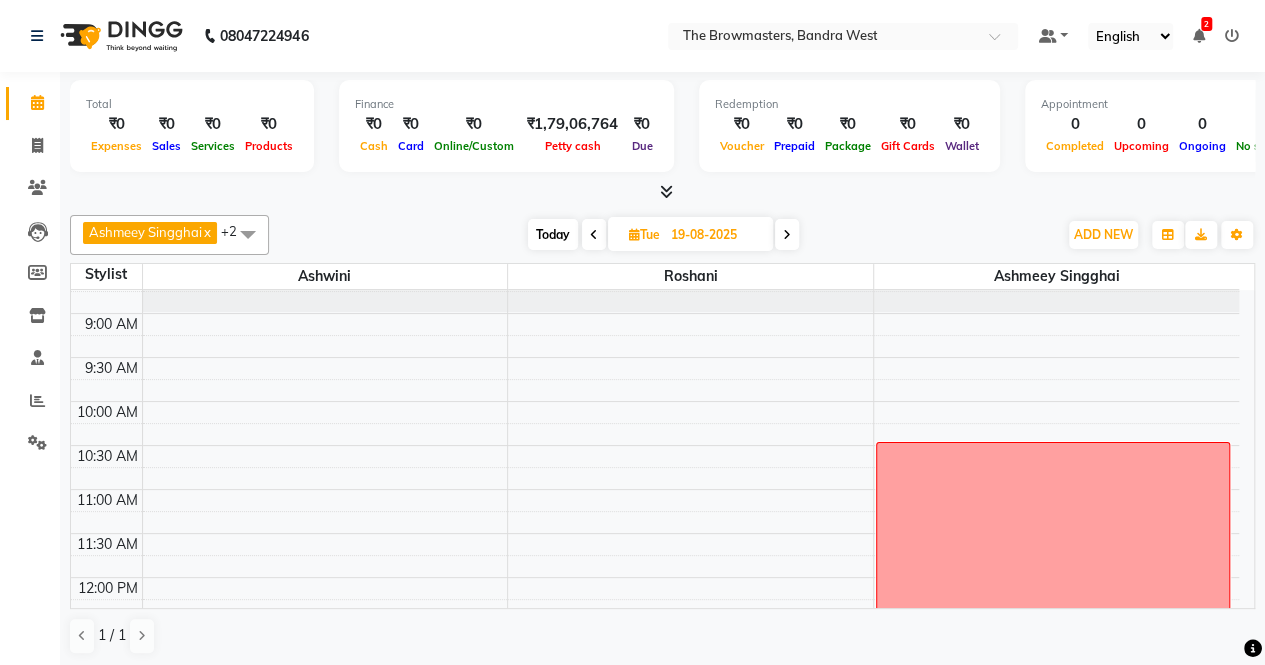 click at bounding box center (787, 234) 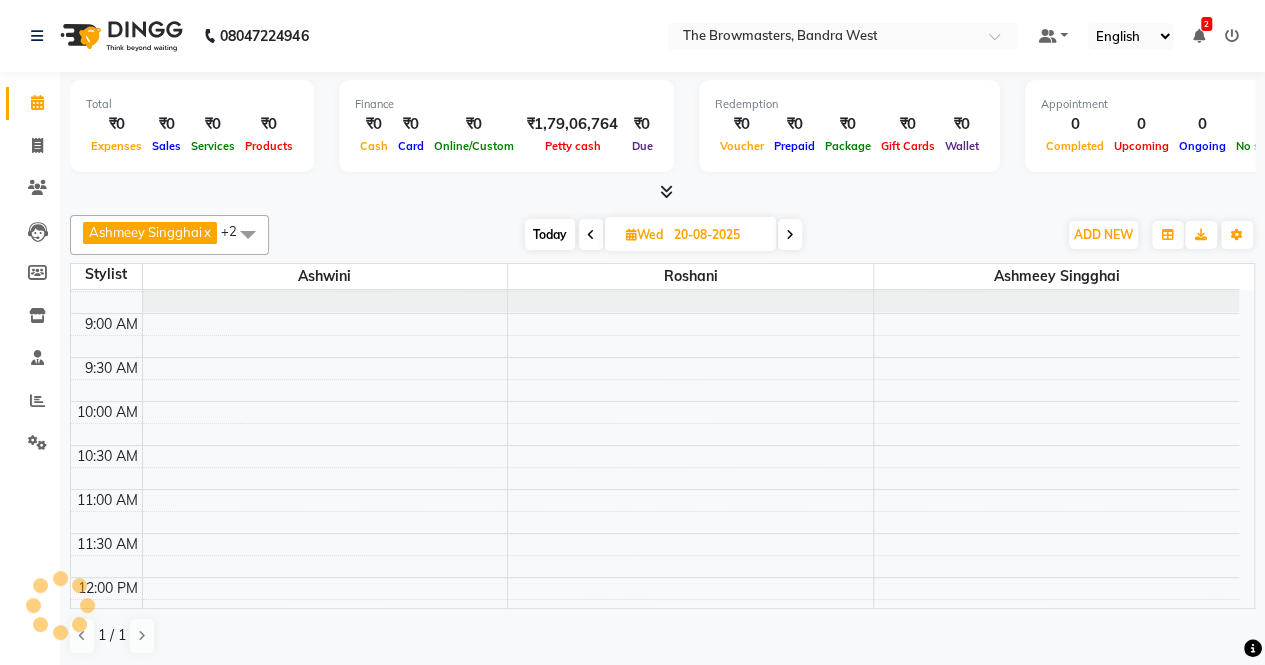 scroll, scrollTop: 261, scrollLeft: 0, axis: vertical 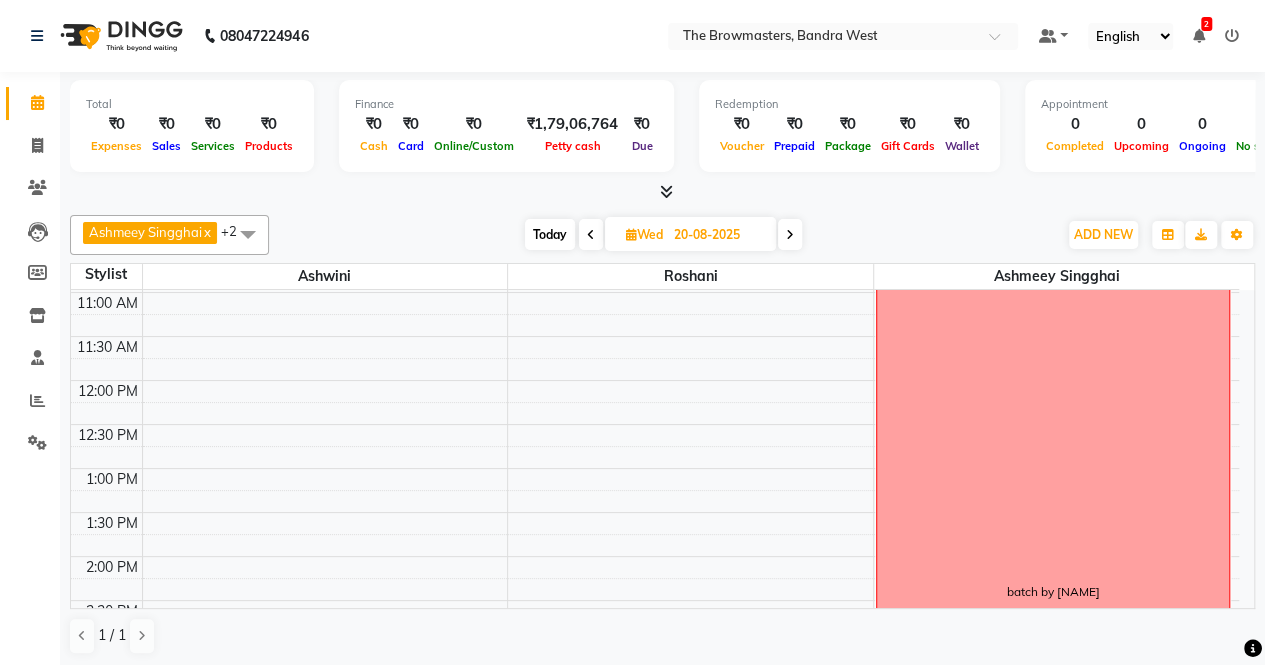 click at bounding box center [591, 235] 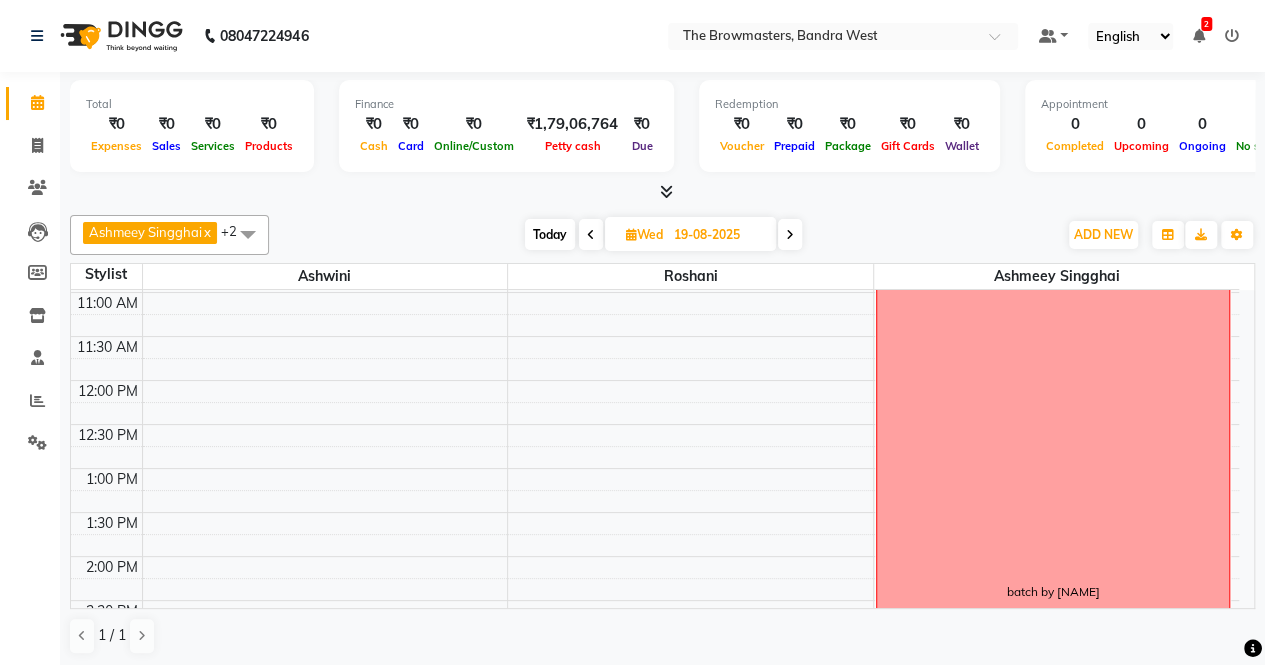 scroll, scrollTop: 261, scrollLeft: 0, axis: vertical 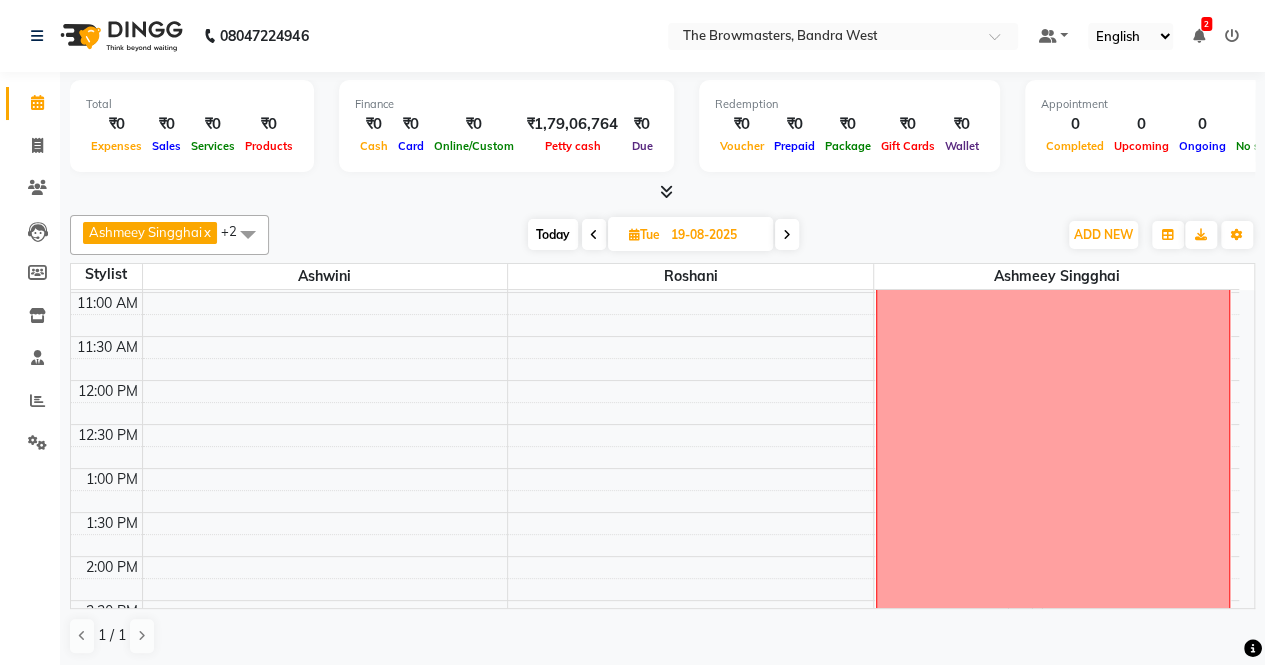click on "19-08-2025" at bounding box center [715, 235] 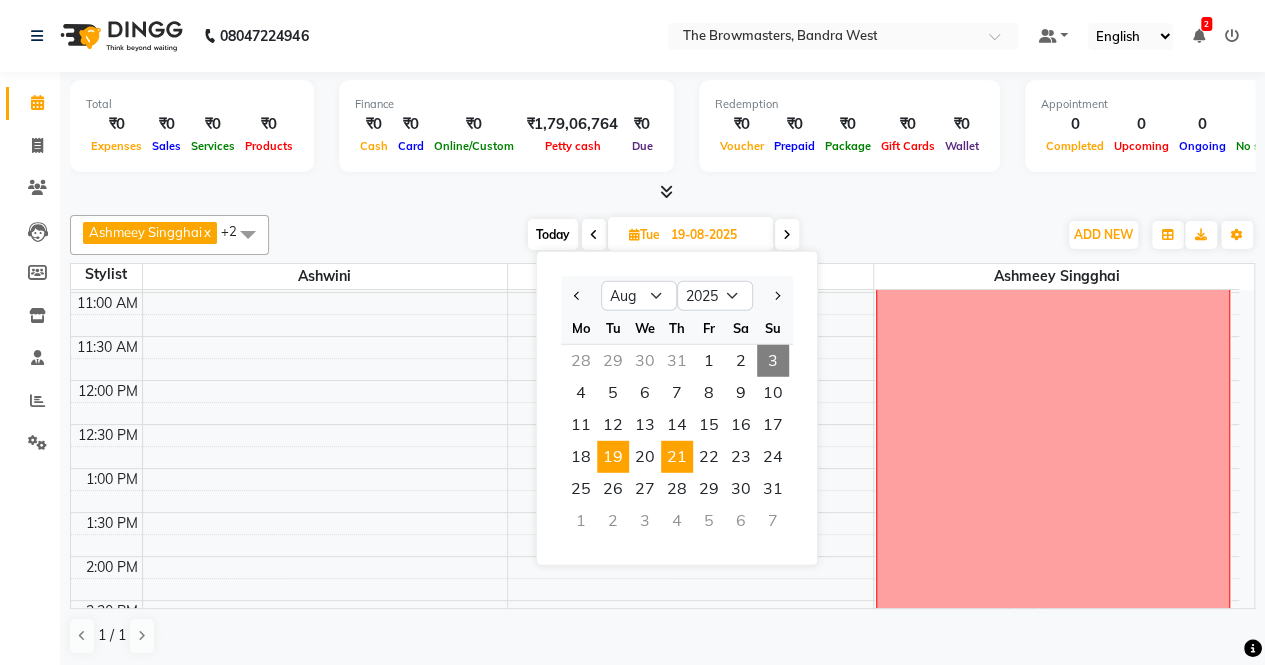 click on "21" at bounding box center [677, 457] 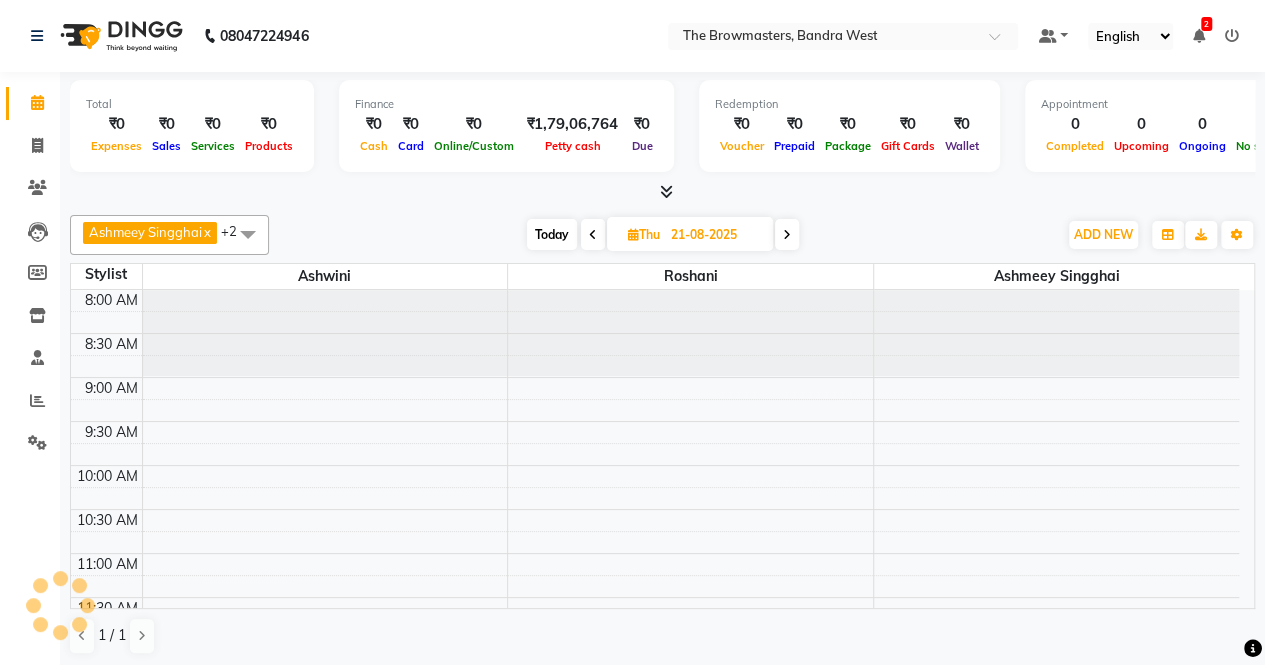 scroll, scrollTop: 261, scrollLeft: 0, axis: vertical 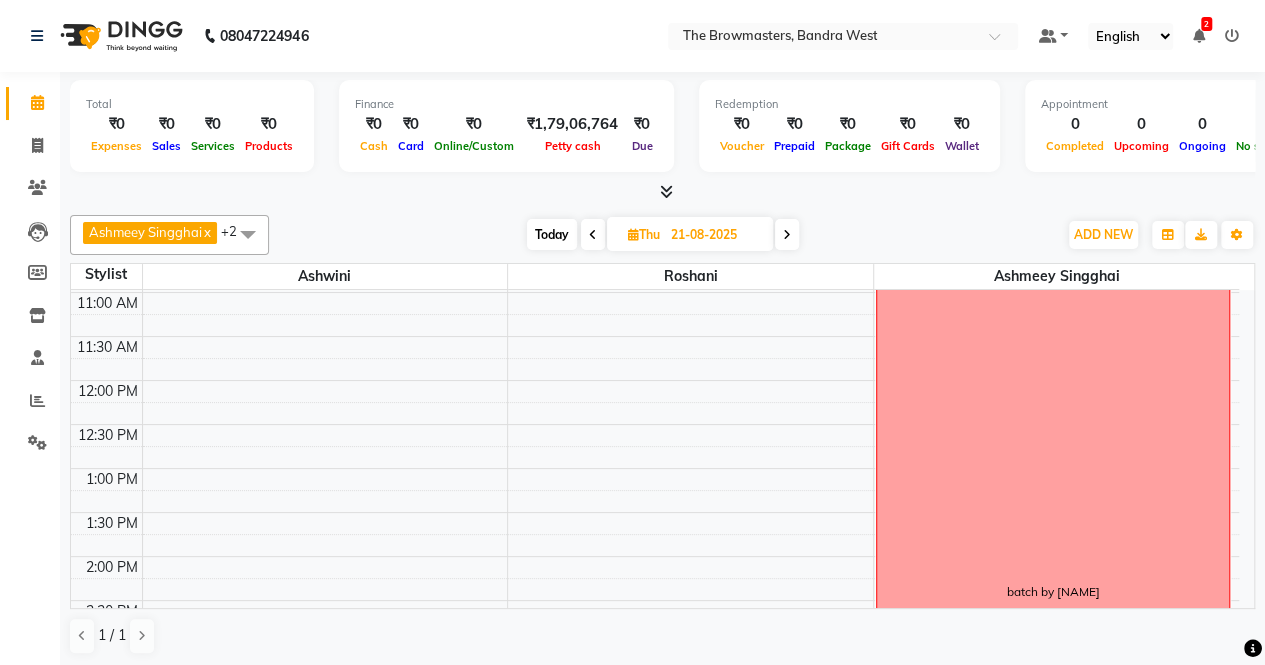 click at bounding box center (787, 234) 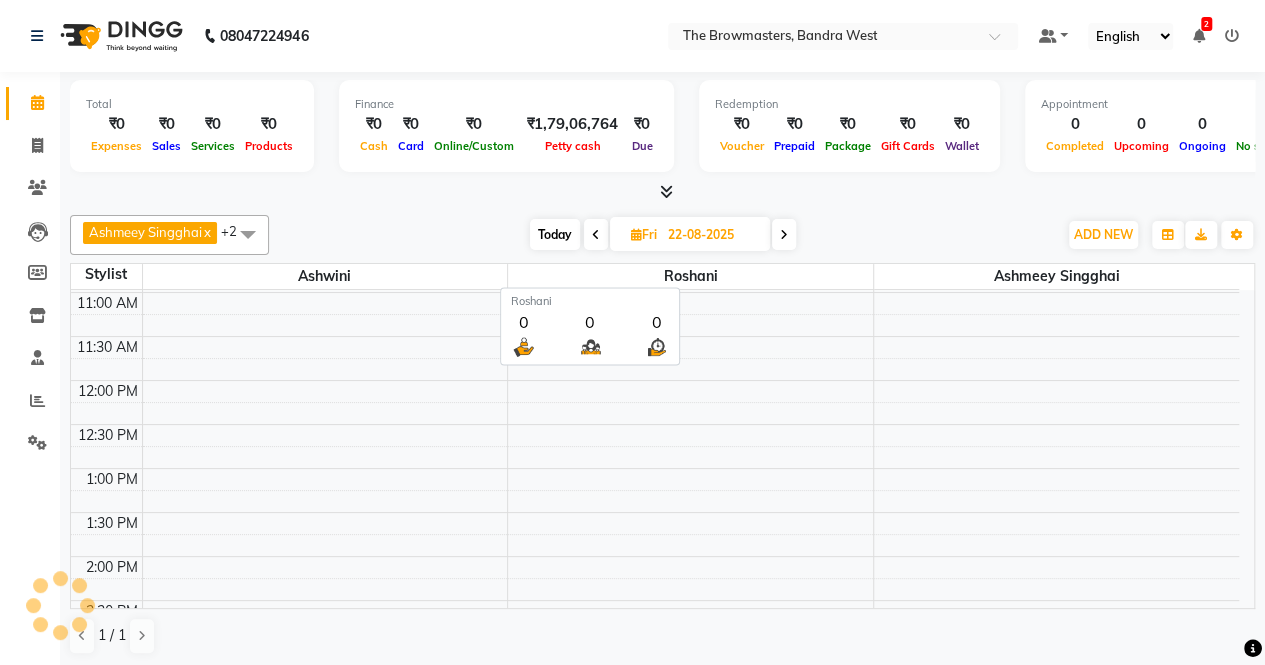 scroll, scrollTop: 261, scrollLeft: 0, axis: vertical 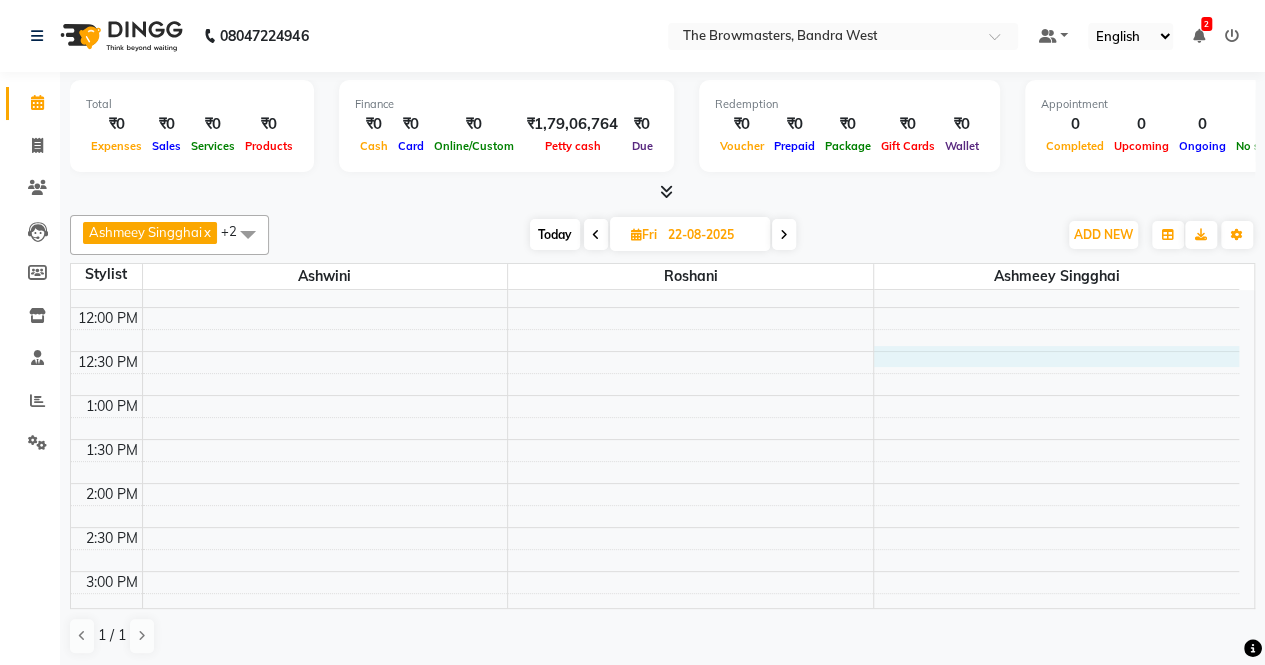 click on "8:00 AM 8:30 AM 9:00 AM 9:30 AM 10:00 AM 10:30 AM 11:00 AM 11:30 AM 12:00 PM 12:30 PM 1:00 PM 1:30 PM 2:00 PM 2:30 PM 3:00 PM 3:30 PM 4:00 PM 4:30 PM 5:00 PM 5:30 PM 6:00 PM 6:30 PM 7:00 PM 7:30 PM 8:00 PM 8:30 PM" at bounding box center (655, 527) 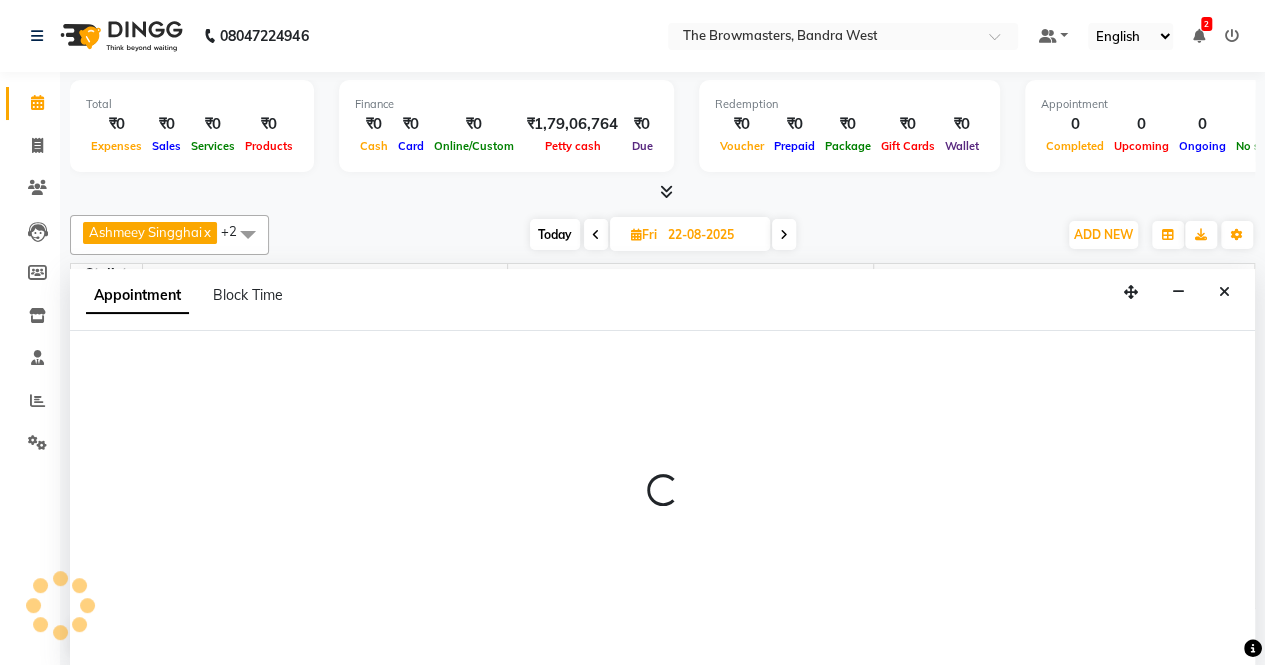 scroll, scrollTop: 0, scrollLeft: 0, axis: both 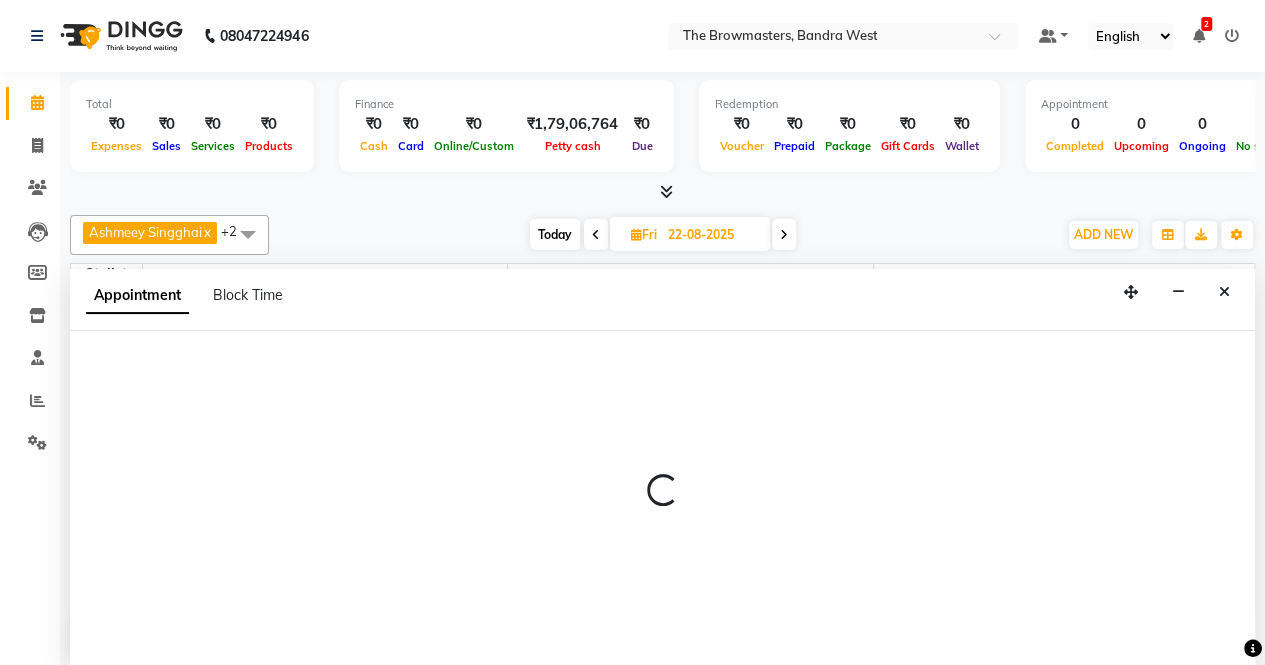 select on "64308" 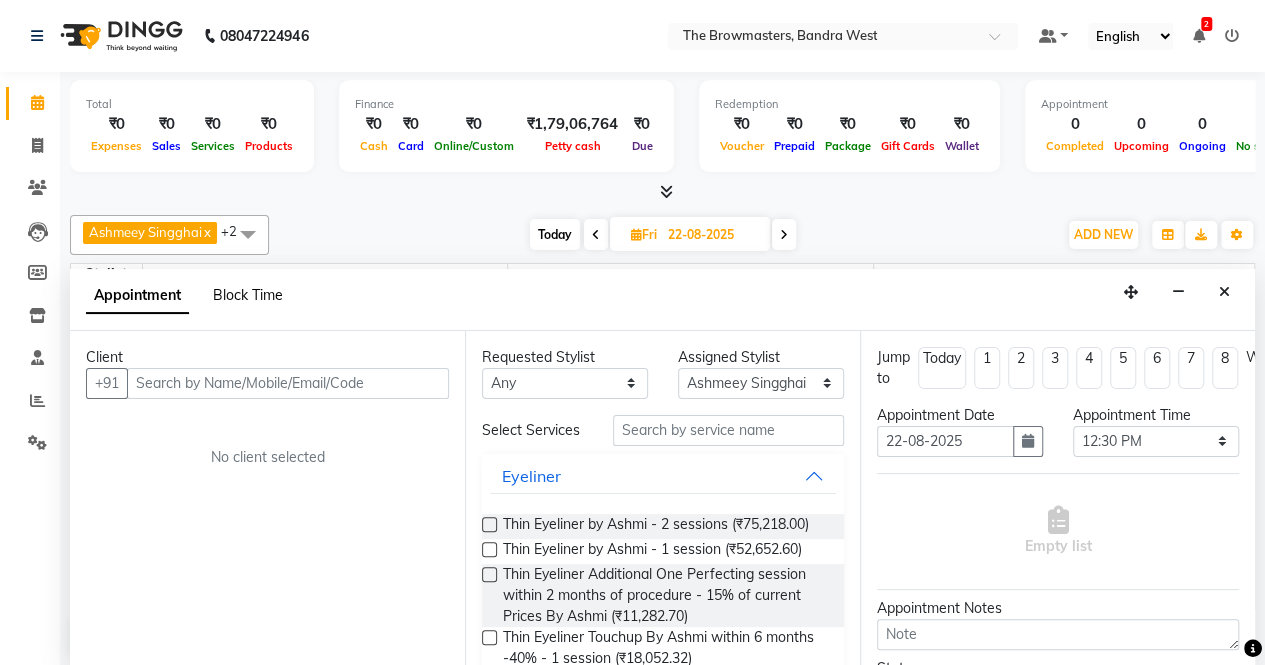 click on "Block Time" at bounding box center (248, 295) 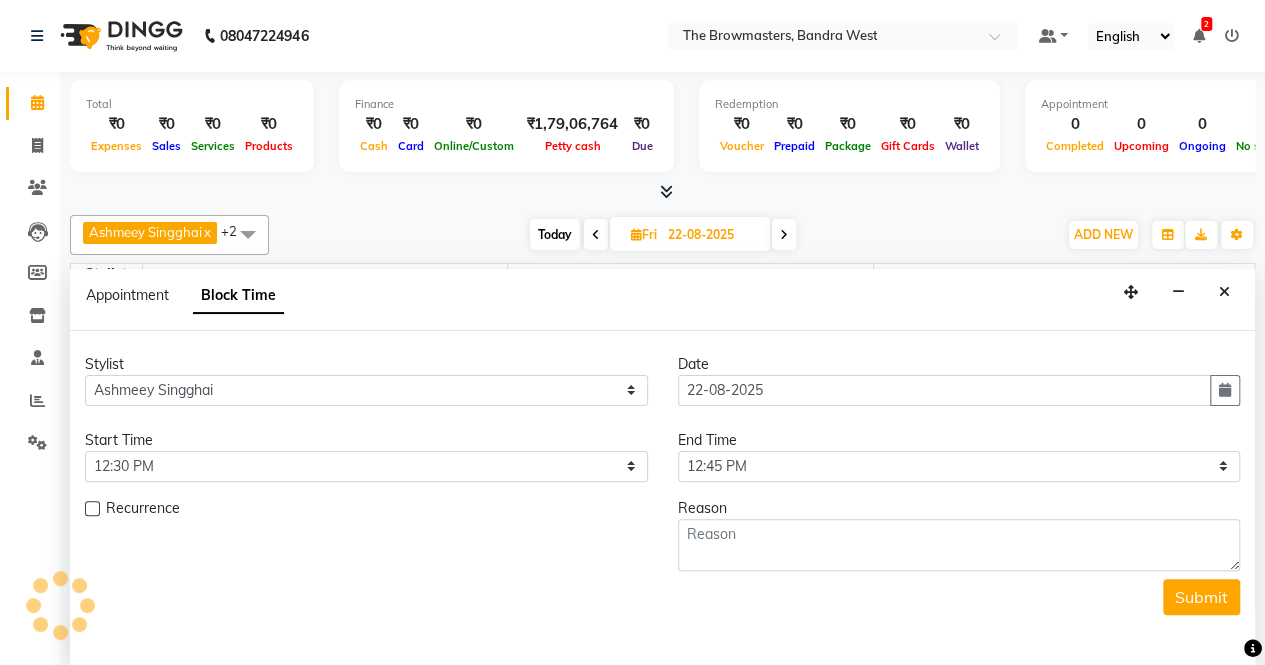 scroll, scrollTop: 261, scrollLeft: 0, axis: vertical 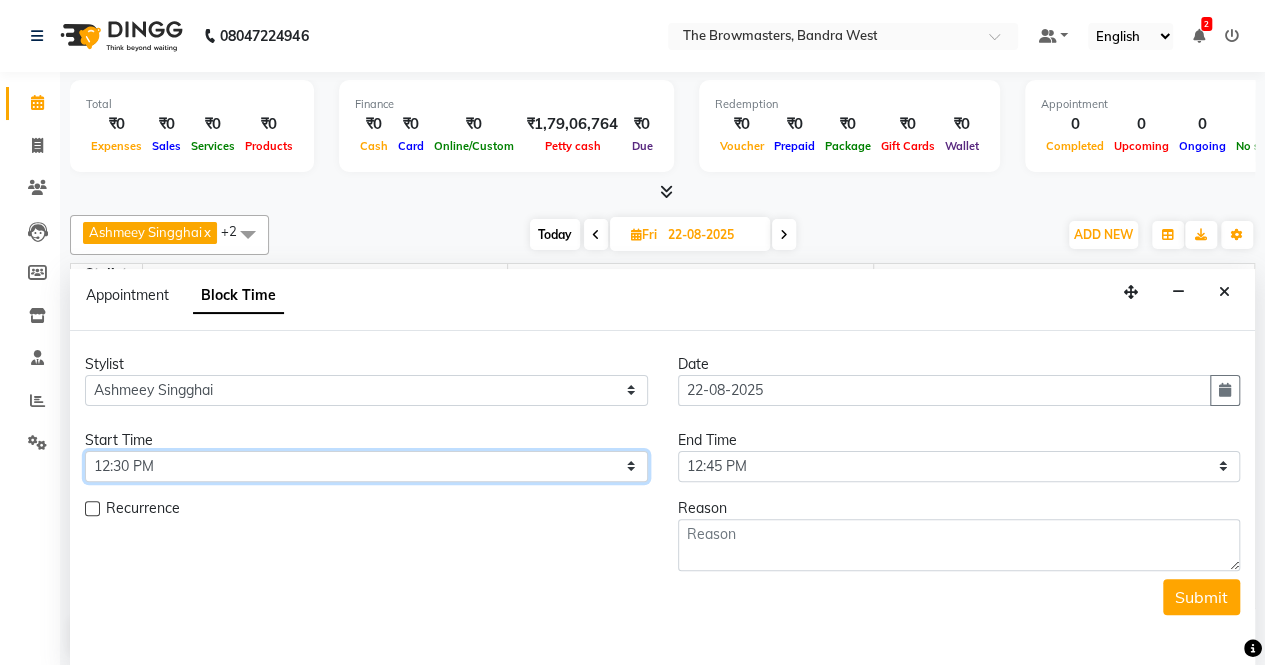 click on "Select 09:00 AM 09:15 AM 09:30 AM 09:45 AM 10:00 AM 10:15 AM 10:30 AM 10:45 AM 11:00 AM 11:15 AM 11:30 AM 11:45 AM 12:00 PM 12:15 PM 12:30 PM 12:45 PM 01:00 PM 01:15 PM 01:30 PM 01:45 PM 02:00 PM 02:15 PM 02:30 PM 02:45 PM 03:00 PM 03:15 PM 03:30 PM 03:45 PM 04:00 PM 04:15 PM 04:30 PM 04:45 PM 05:00 PM 05:15 PM 05:30 PM 05:45 PM 06:00 PM 06:15 PM 06:30 PM 06:45 PM 07:00 PM 07:15 PM 07:30 PM 07:45 PM 08:00 PM" at bounding box center (366, 466) 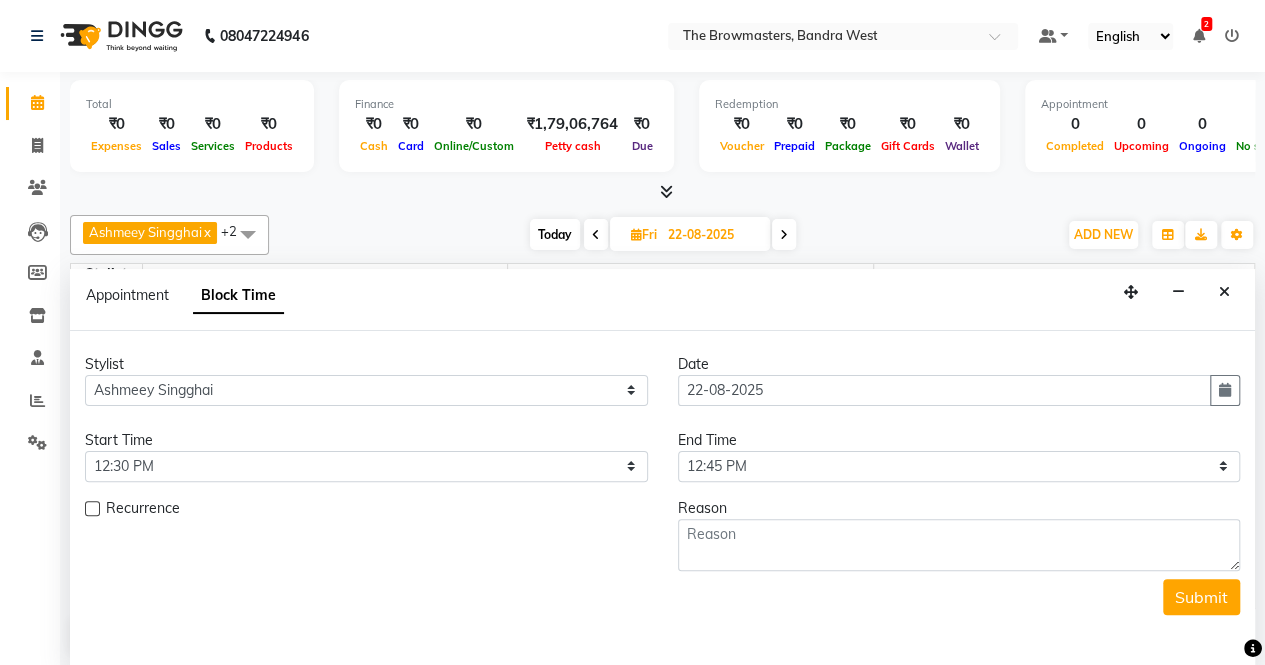 click at bounding box center (662, 192) 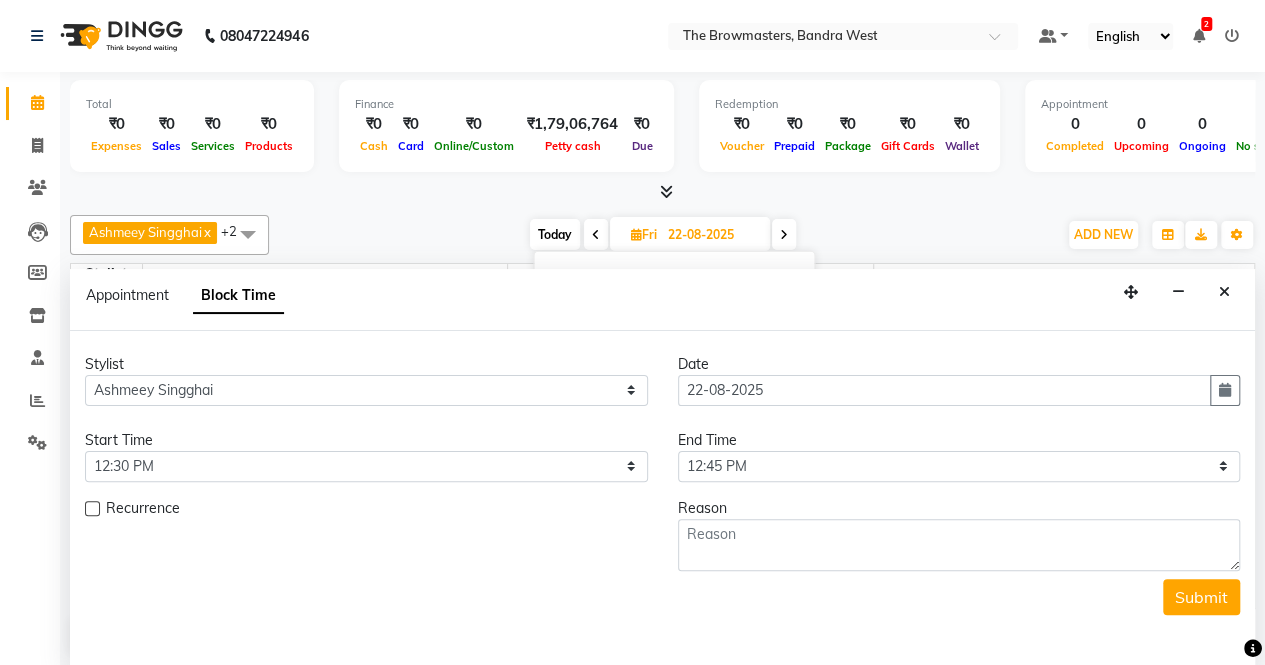 click on "[NAME] x [NAME] x [NAME] x +2 Select All [NAME] [NAME] [NAME] [NAME] [NAME] [NAME] [BRAND] [CITY] [BRAND] Training [NAME] [NAME] [NAME] [NAME] trainees Uzma Today Fri [DATE] Jan Feb Mar Apr May Jun Jul Aug Sep Oct Nov Dec 2015 2016 2017 2018 2019 2020 2021 2022 2023 2024 2025 2026 2027 2028 2029 2030 2031 2032 2033 2034 2035 Mo Tu We Th Fr Sa Su 28 29 30 31 1 2 3 4 5 6 7 8 9 10 11 12 13 14 15 16 17 18 19 20 21 22 23 24 25 26 27 28 29 30 31 1 2 3 4 5 6 7 Toggle Dropdown Add Appointment Add Invoice Add Client Add Transaction Toggle Dropdown Add Appointment Add Invoice Add Client ADD NEW Toggle Dropdown Add Appointment Add Invoice Add Client Add Transaction [NAME] x [NAME] x [NAME] x +2 Select All [NAME] [NAME] [NAME] [NAME] [NAME] [NAME] [BRAND] [CITY] [BRAND] Training [NAME] [NAME] [NAME] [NAME] trainees Uzma Group By View as 12" 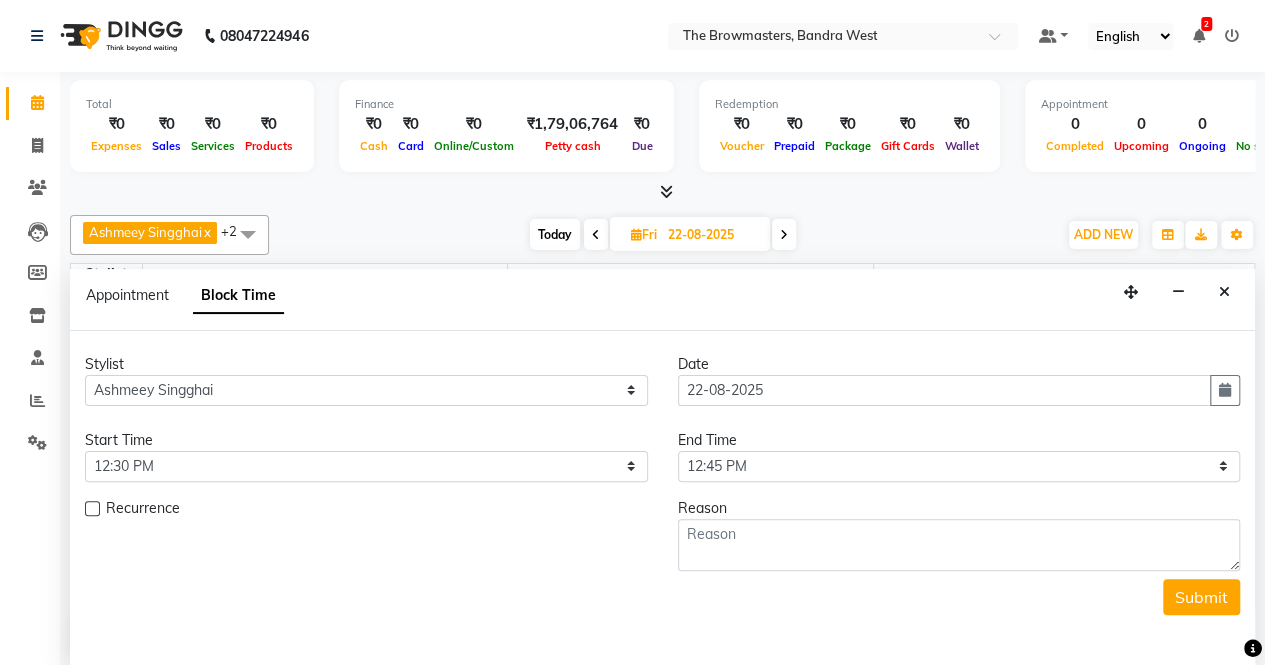 click on "22-08-2025" at bounding box center [712, 235] 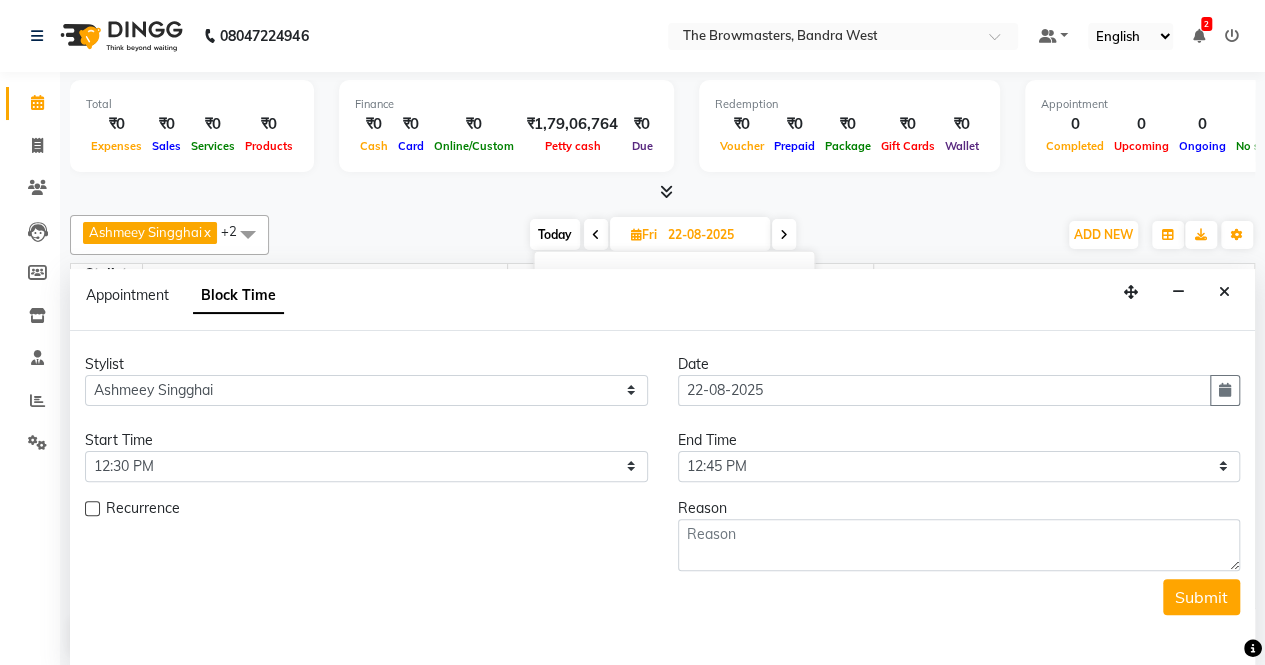 click at bounding box center [662, 192] 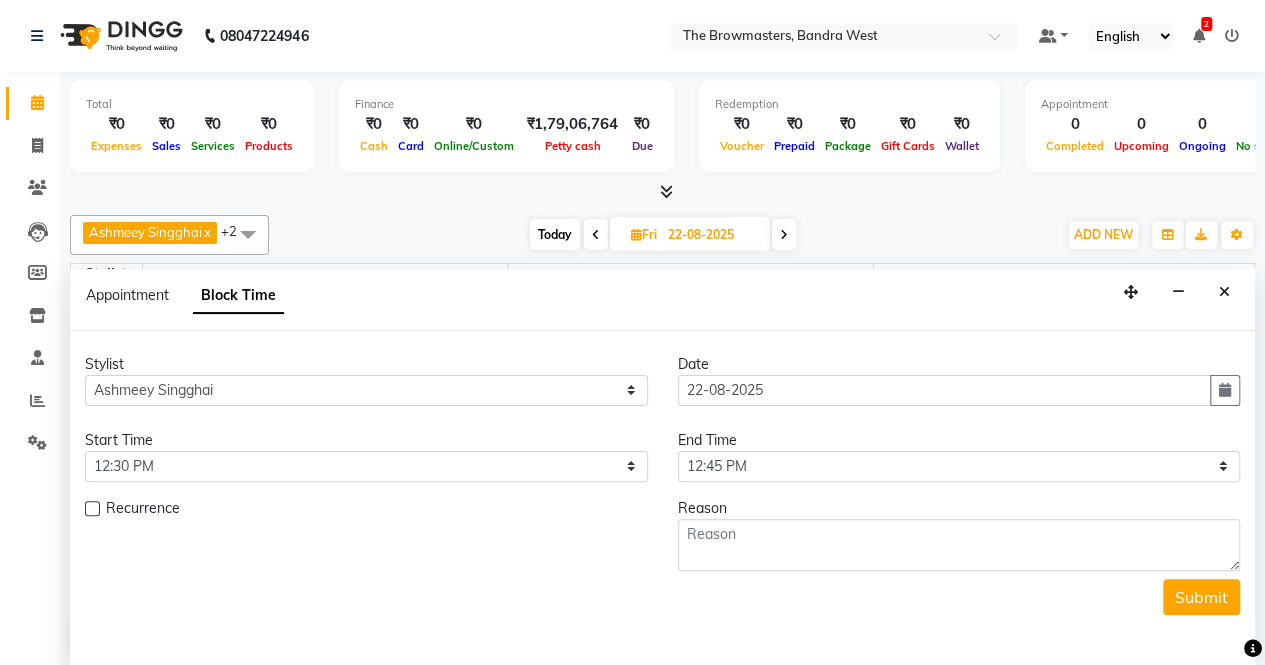click at bounding box center (662, 192) 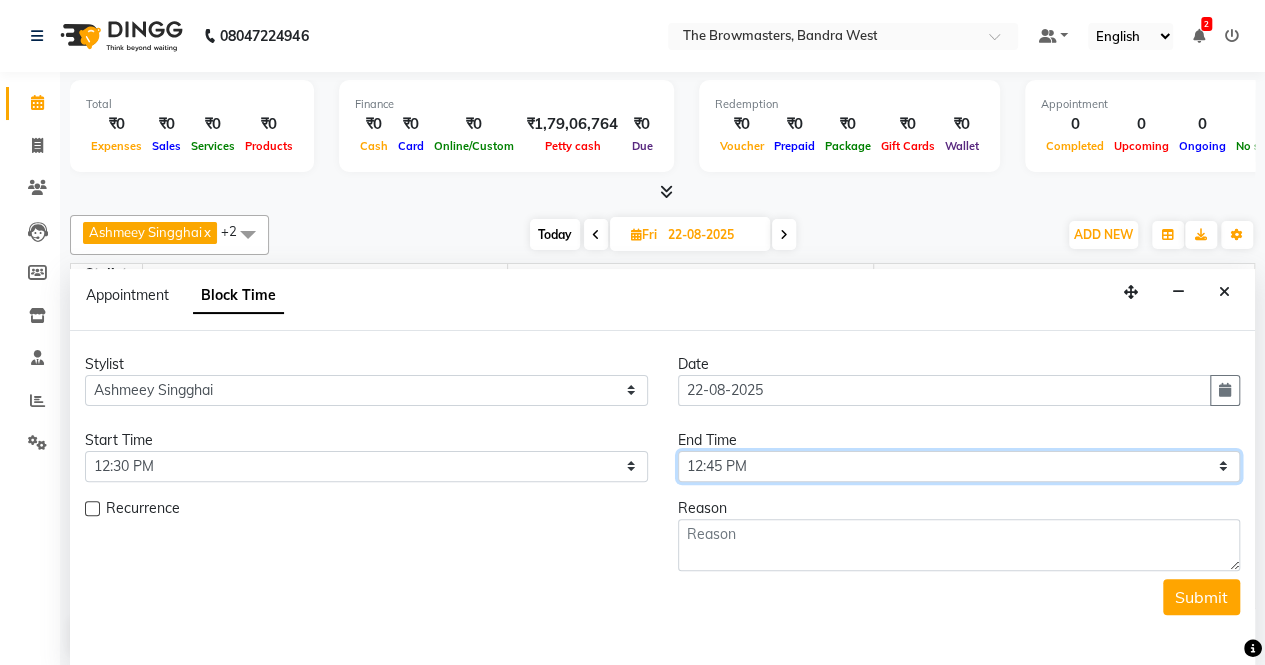 click on "Select 09:00 AM 09:15 AM 09:30 AM 09:45 AM 10:00 AM 10:15 AM 10:30 AM 10:45 AM 11:00 AM 11:15 AM 11:30 AM 11:45 AM 12:00 PM 12:15 PM 12:30 PM 12:45 PM 01:00 PM 01:15 PM 01:30 PM 01:45 PM 02:00 PM 02:15 PM 02:30 PM 02:45 PM 03:00 PM 03:15 PM 03:30 PM 03:45 PM 04:00 PM 04:15 PM 04:30 PM 04:45 PM 05:00 PM 05:15 PM 05:30 PM 05:45 PM 06:00 PM 06:15 PM 06:30 PM 06:45 PM 07:00 PM 07:15 PM 07:30 PM 07:45 PM 08:00 PM" at bounding box center (959, 466) 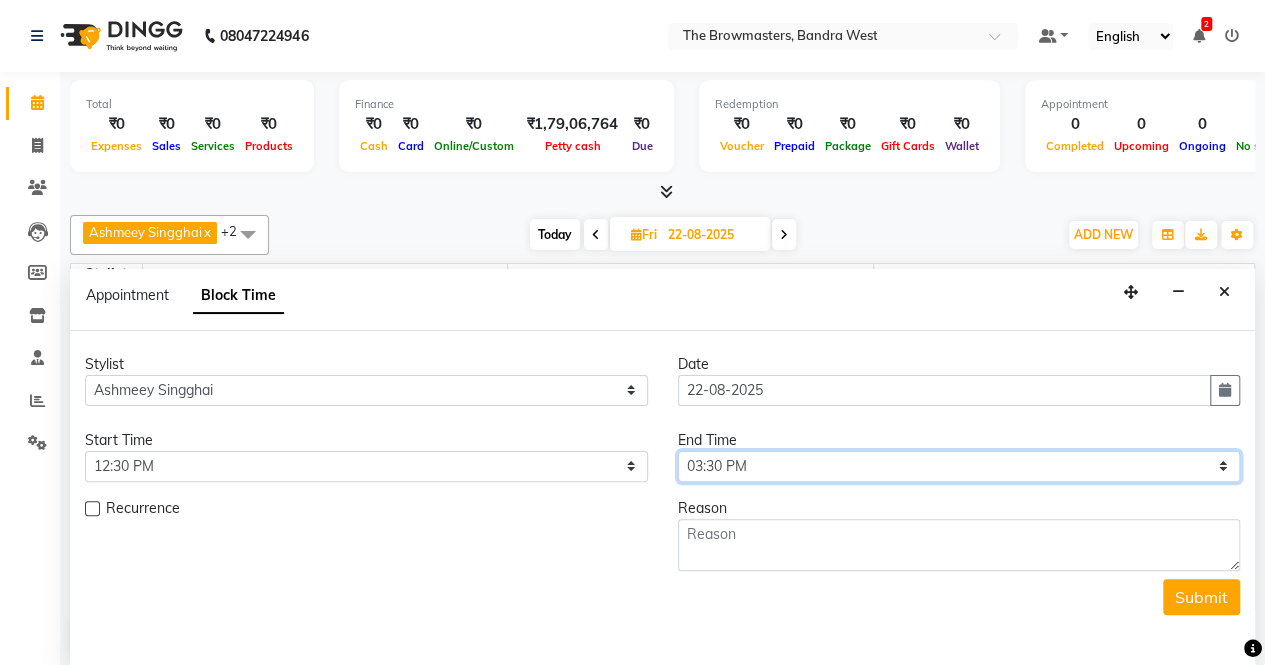 click on "Select 09:00 AM 09:15 AM 09:30 AM 09:45 AM 10:00 AM 10:15 AM 10:30 AM 10:45 AM 11:00 AM 11:15 AM 11:30 AM 11:45 AM 12:00 PM 12:15 PM 12:30 PM 12:45 PM 01:00 PM 01:15 PM 01:30 PM 01:45 PM 02:00 PM 02:15 PM 02:30 PM 02:45 PM 03:00 PM 03:15 PM 03:30 PM 03:45 PM 04:00 PM 04:15 PM 04:30 PM 04:45 PM 05:00 PM 05:15 PM 05:30 PM 05:45 PM 06:00 PM 06:15 PM 06:30 PM 06:45 PM 07:00 PM 07:15 PM 07:30 PM 07:45 PM 08:00 PM" at bounding box center (959, 466) 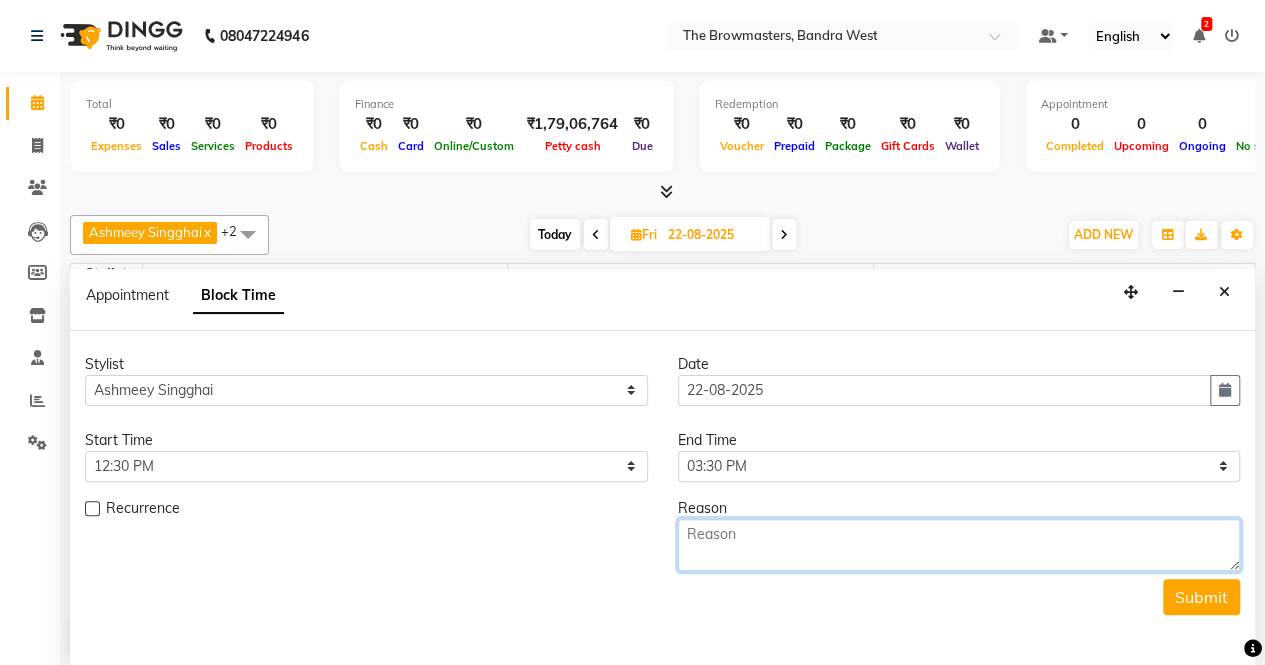 click at bounding box center (959, 545) 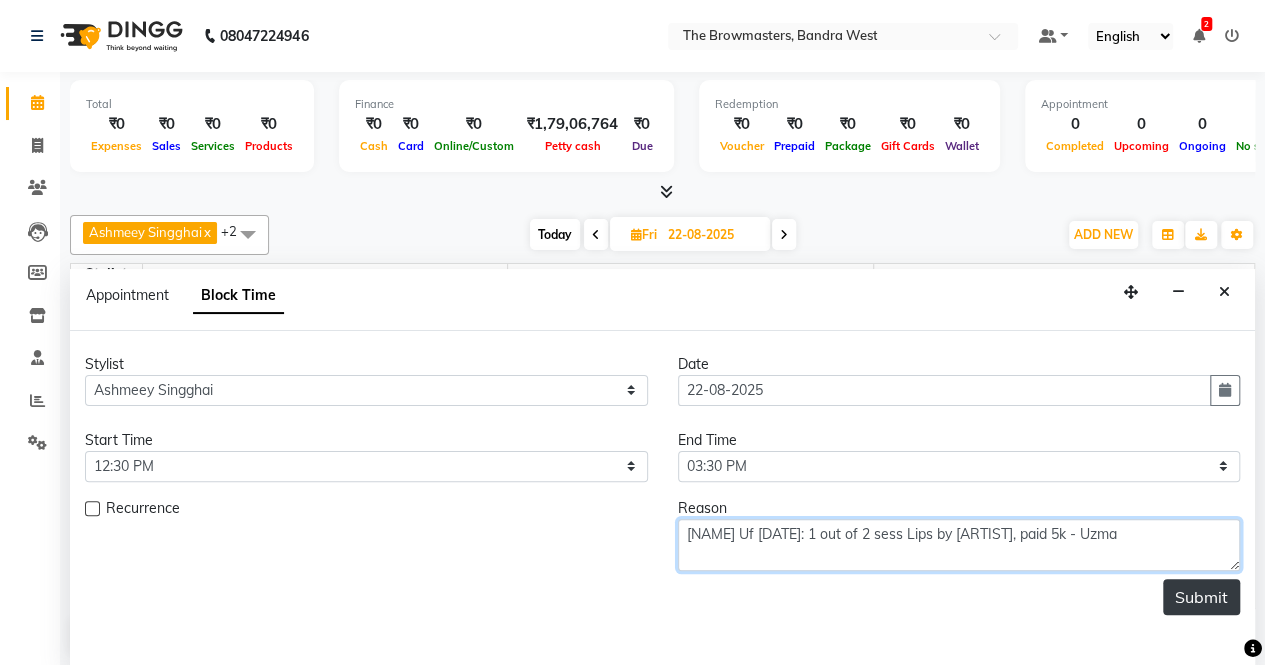 type on "[NAME] Uf [DATE]: 1 out of 2 sess Lips by [ARTIST], paid 5k - Uzma" 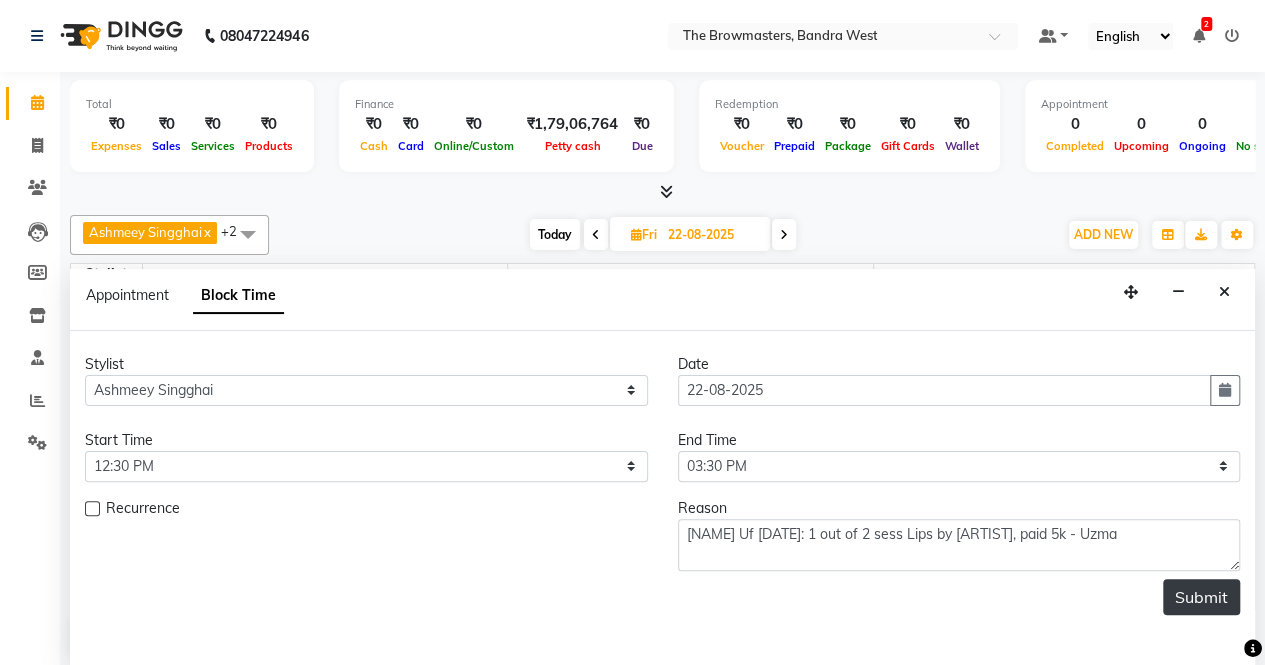 click on "Submit" at bounding box center [1201, 597] 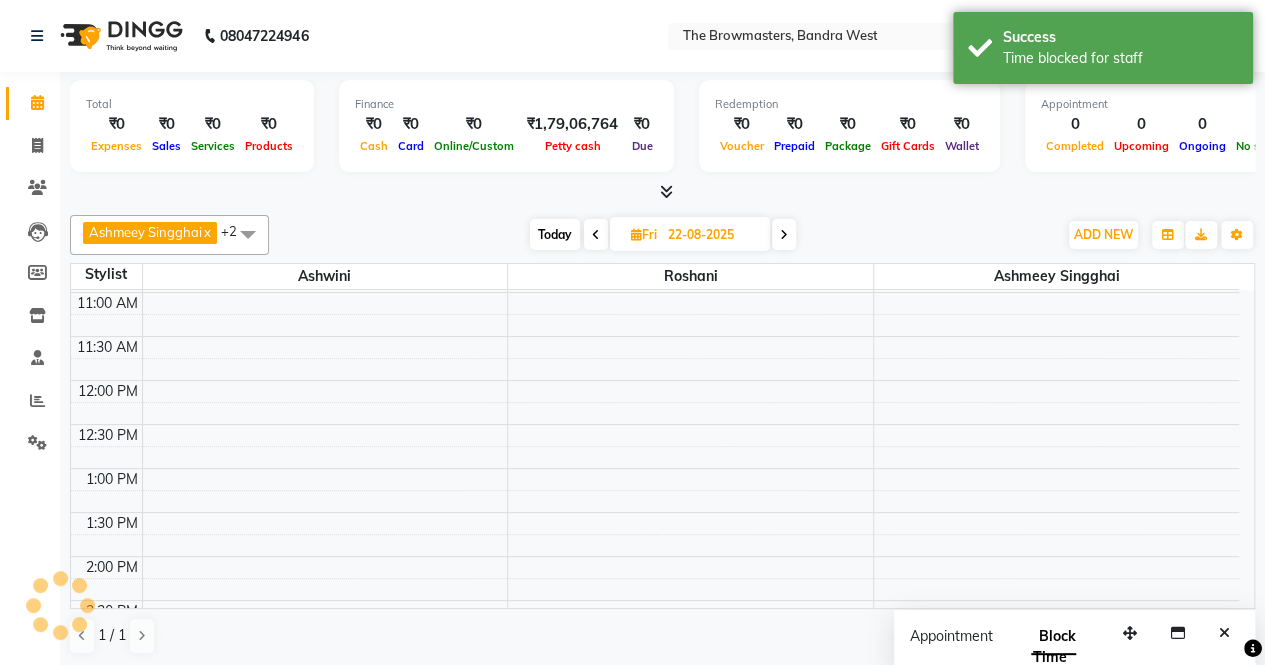 scroll, scrollTop: 0, scrollLeft: 0, axis: both 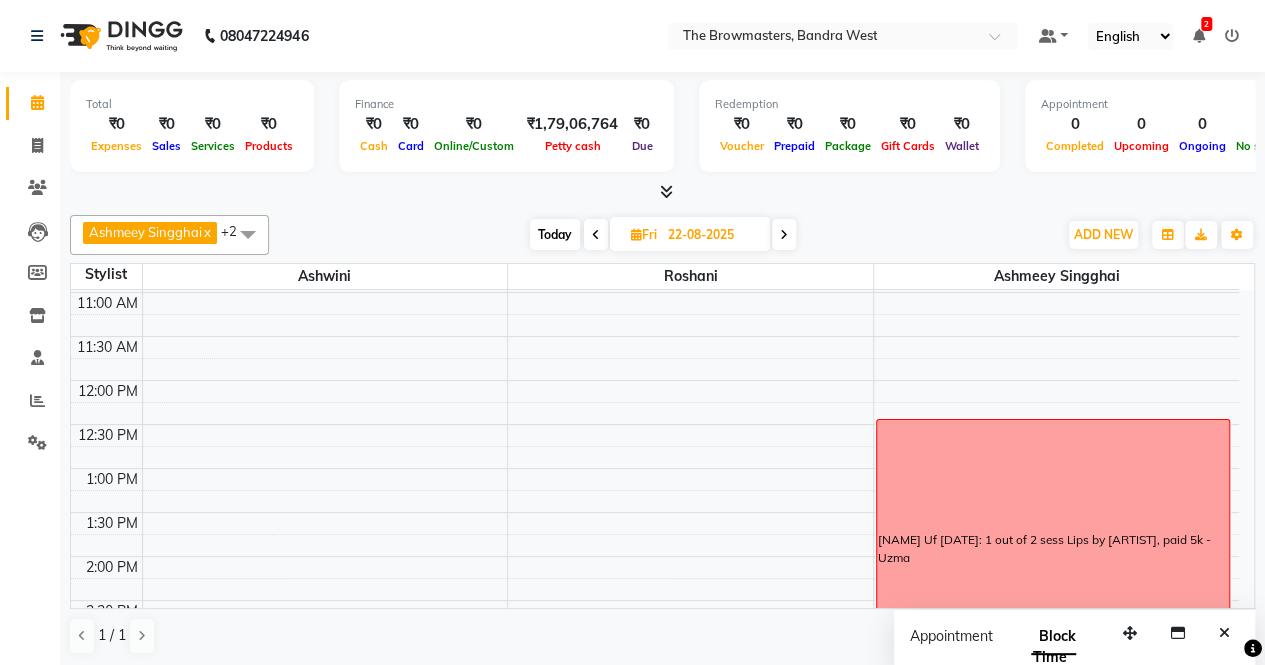click on "Today" at bounding box center (555, 234) 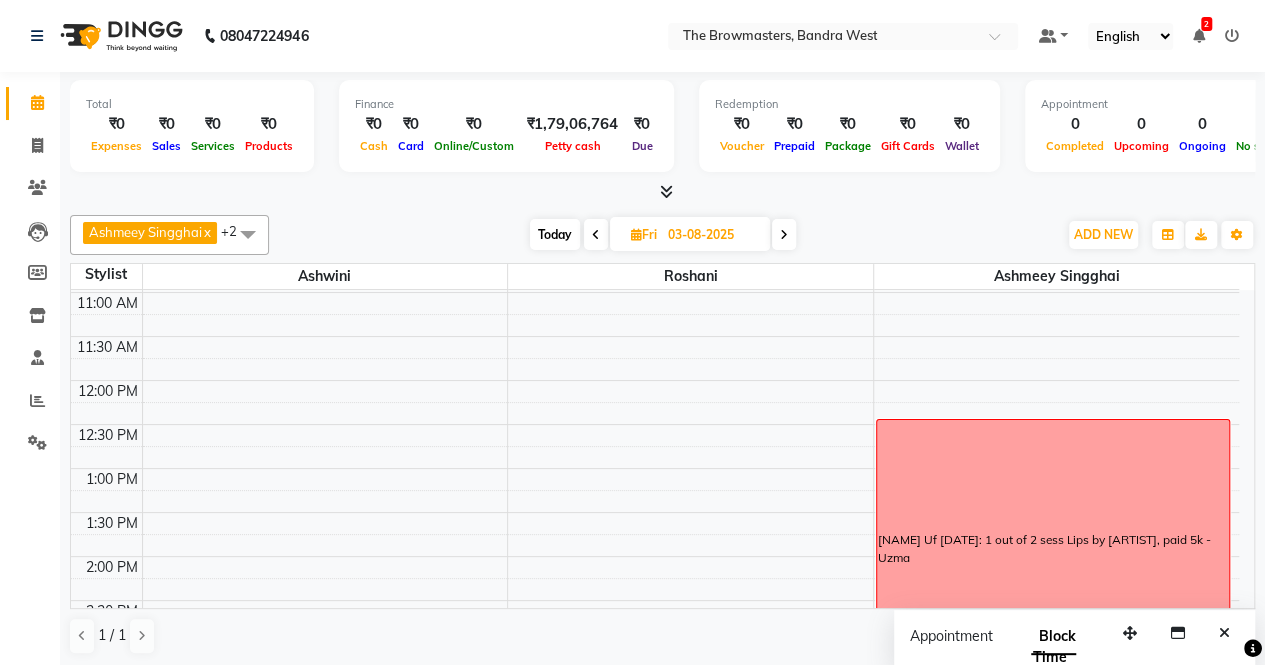 scroll, scrollTop: 348, scrollLeft: 0, axis: vertical 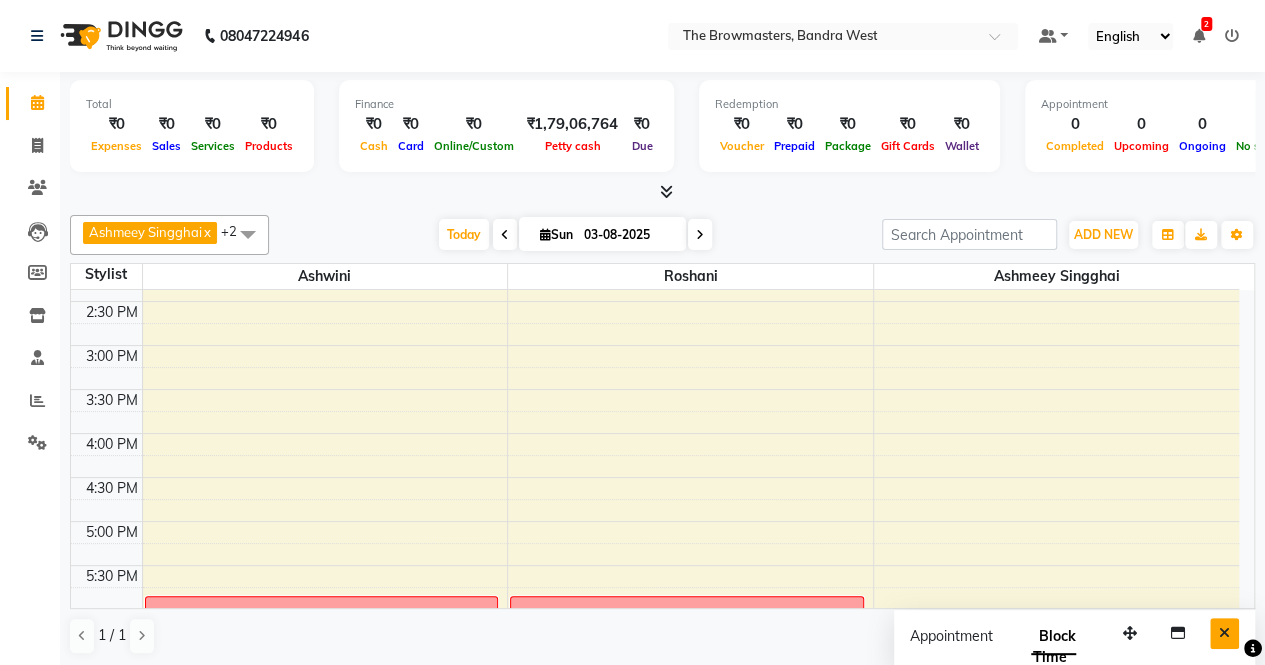 click at bounding box center [1224, 633] 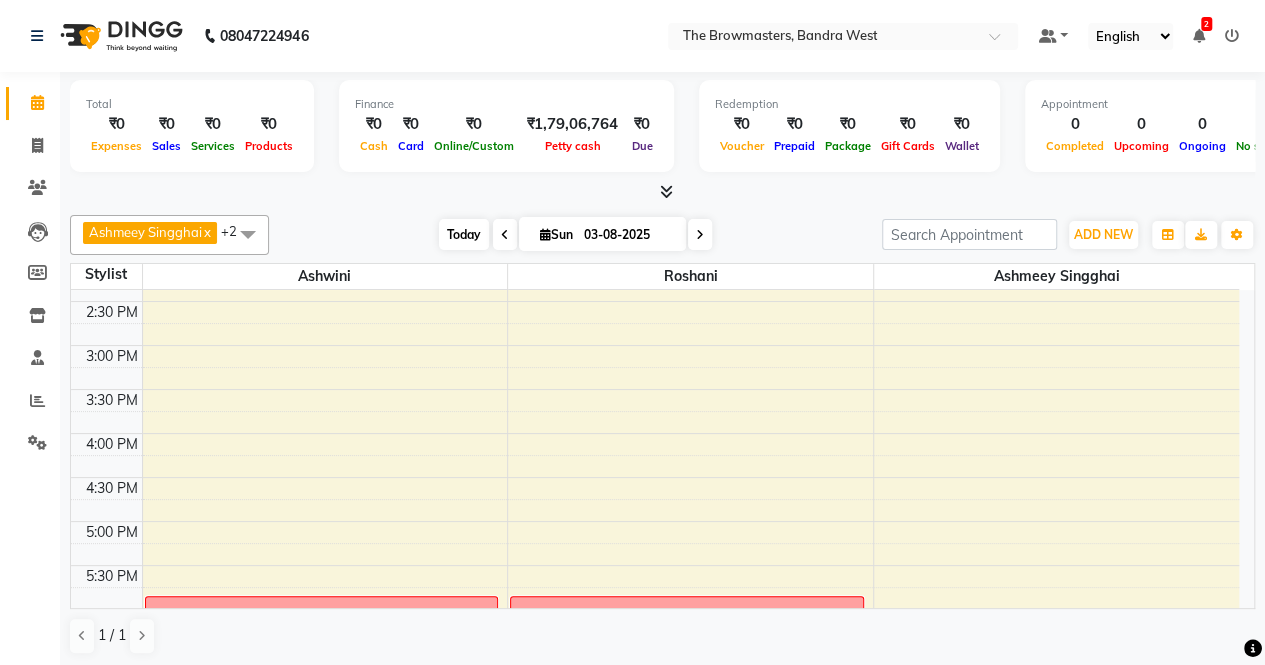 click on "Today" at bounding box center (464, 234) 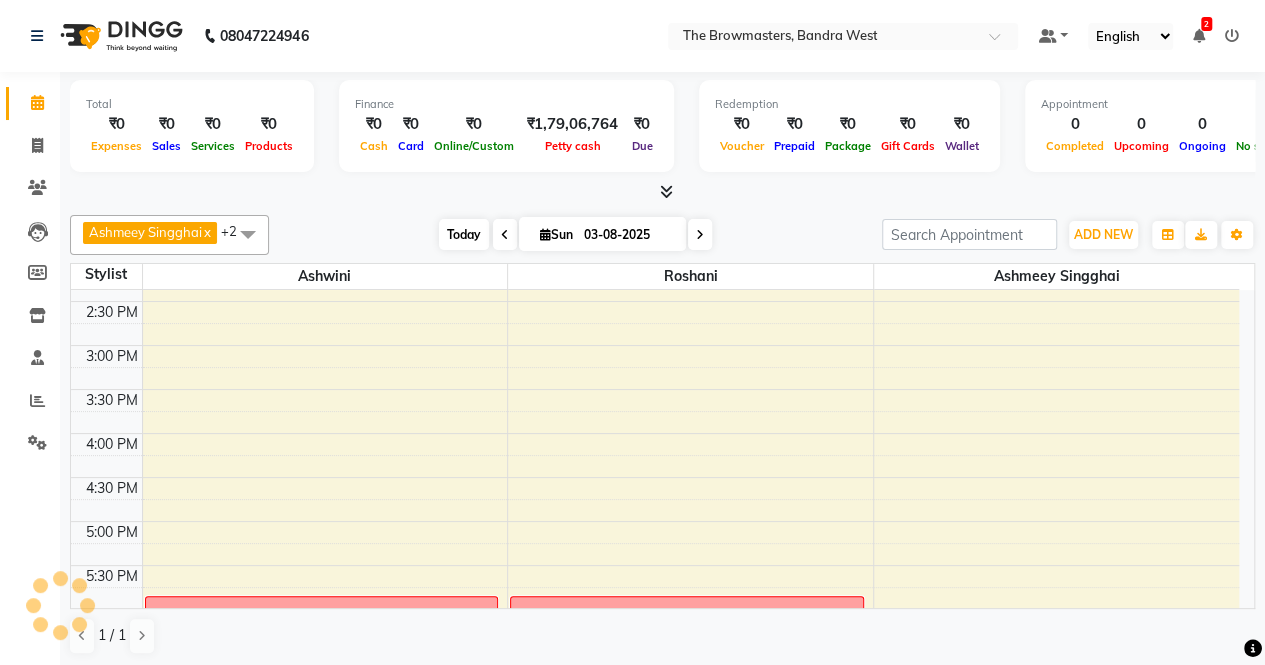 scroll, scrollTop: 348, scrollLeft: 0, axis: vertical 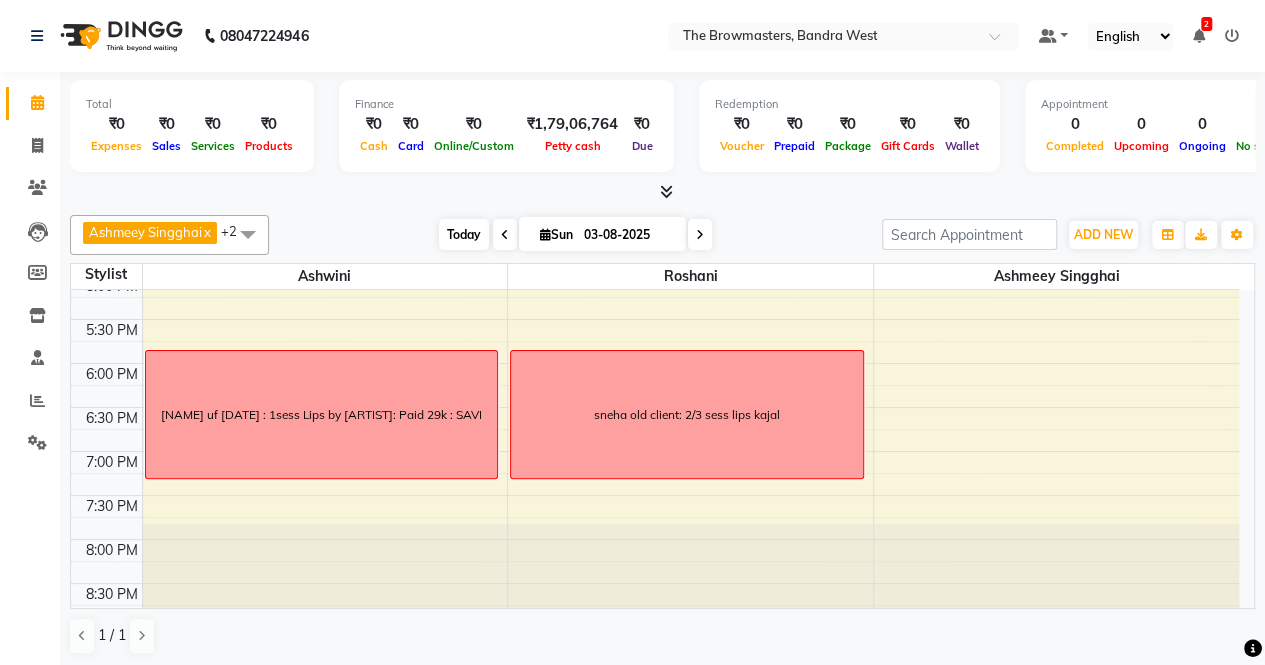 click on "Today" at bounding box center [464, 234] 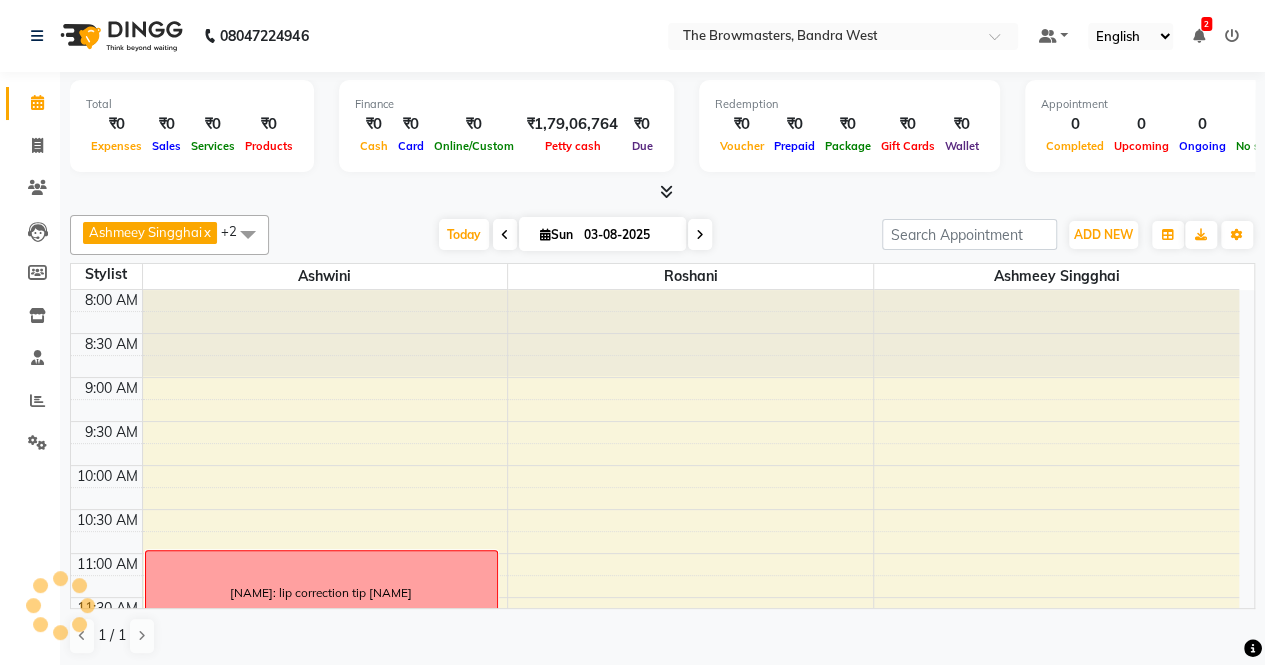 click on "03-08-2025" at bounding box center (628, 235) 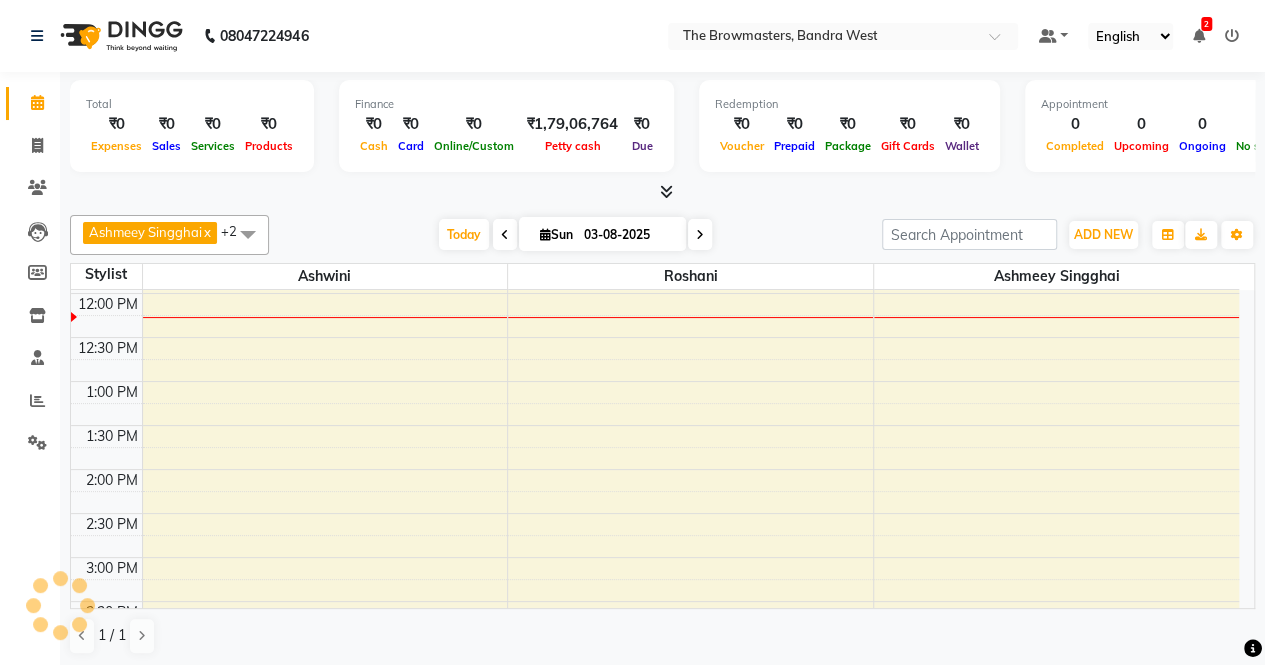select on "8" 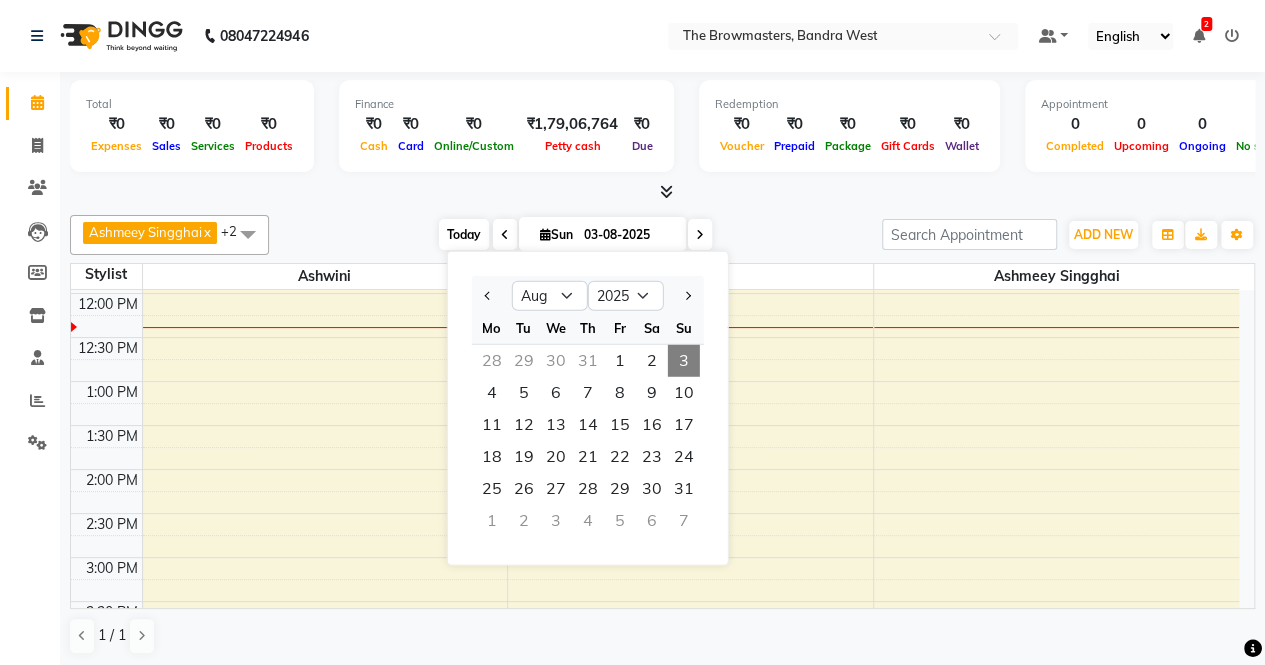 click on "Today" at bounding box center [464, 234] 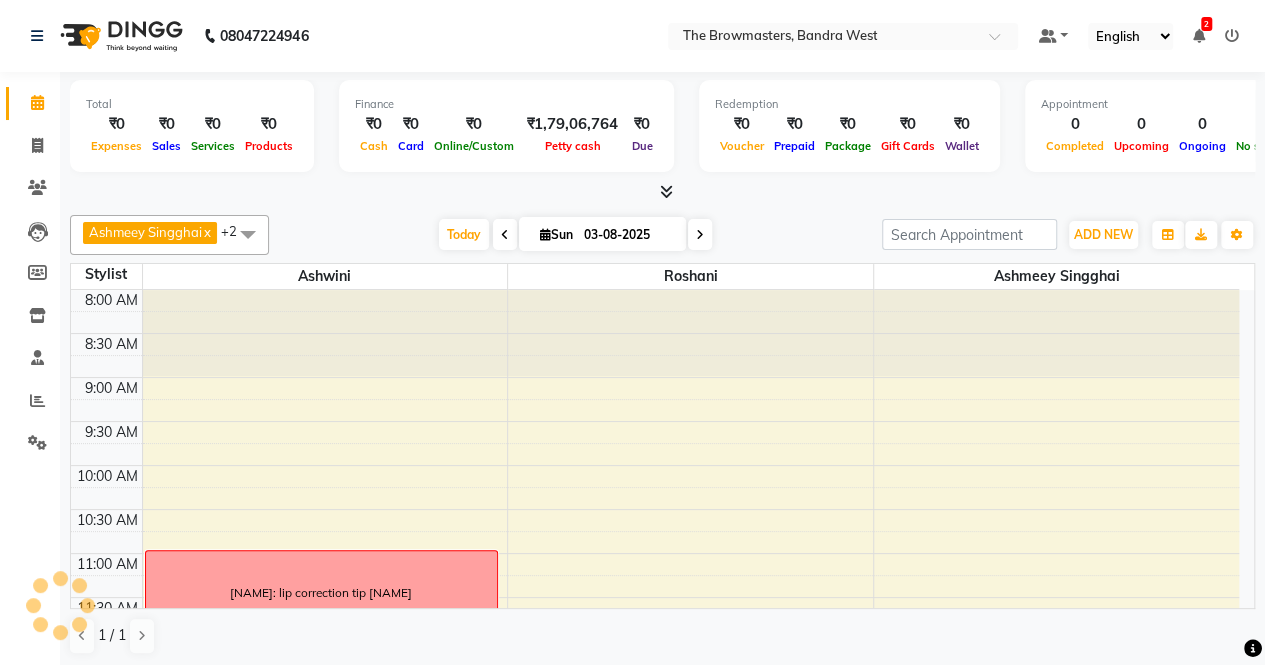 scroll, scrollTop: 348, scrollLeft: 0, axis: vertical 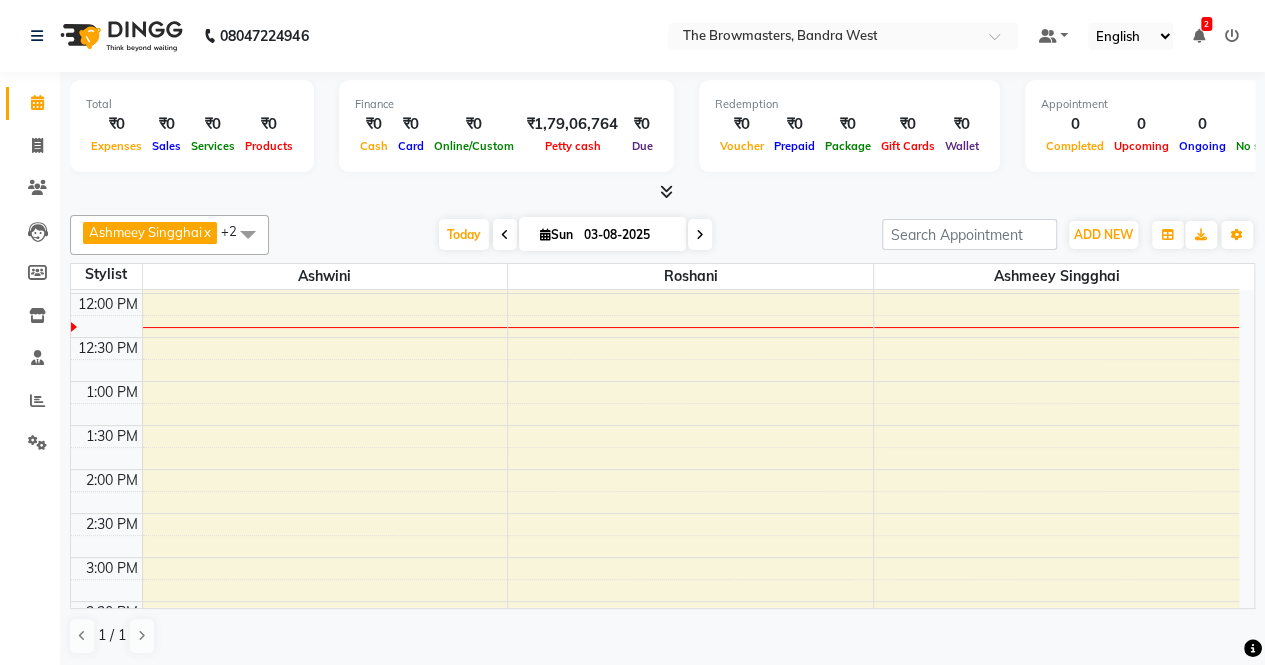 click at bounding box center (700, 235) 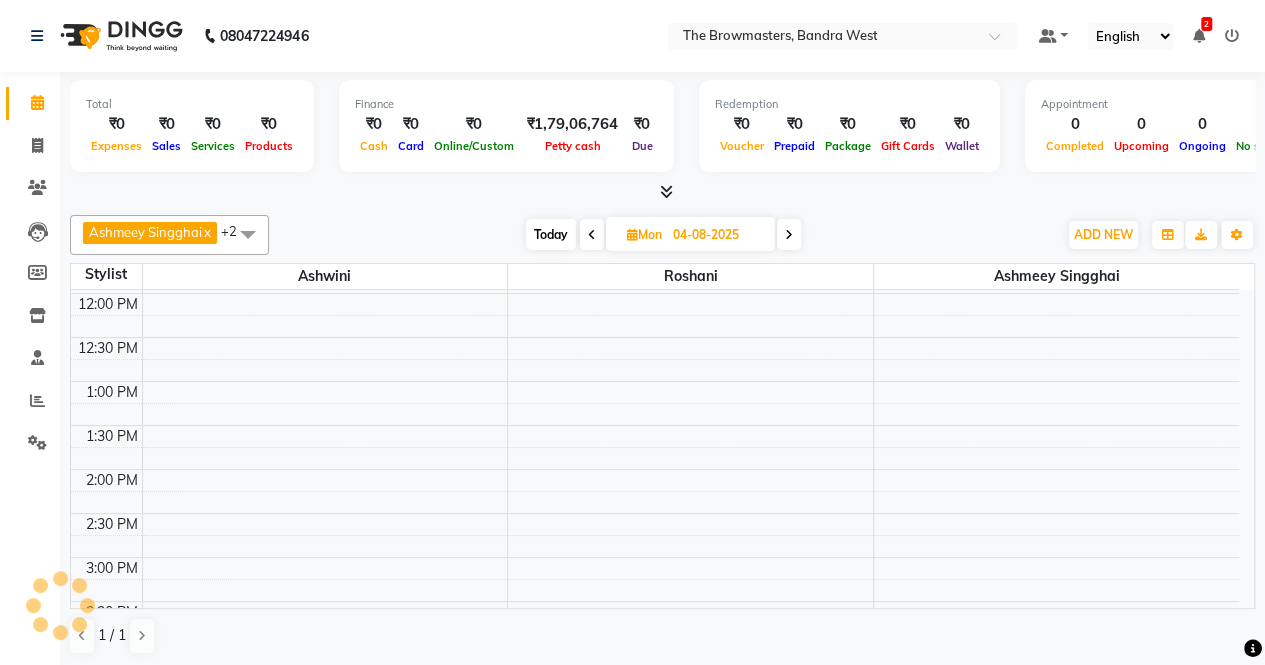 scroll, scrollTop: 348, scrollLeft: 0, axis: vertical 